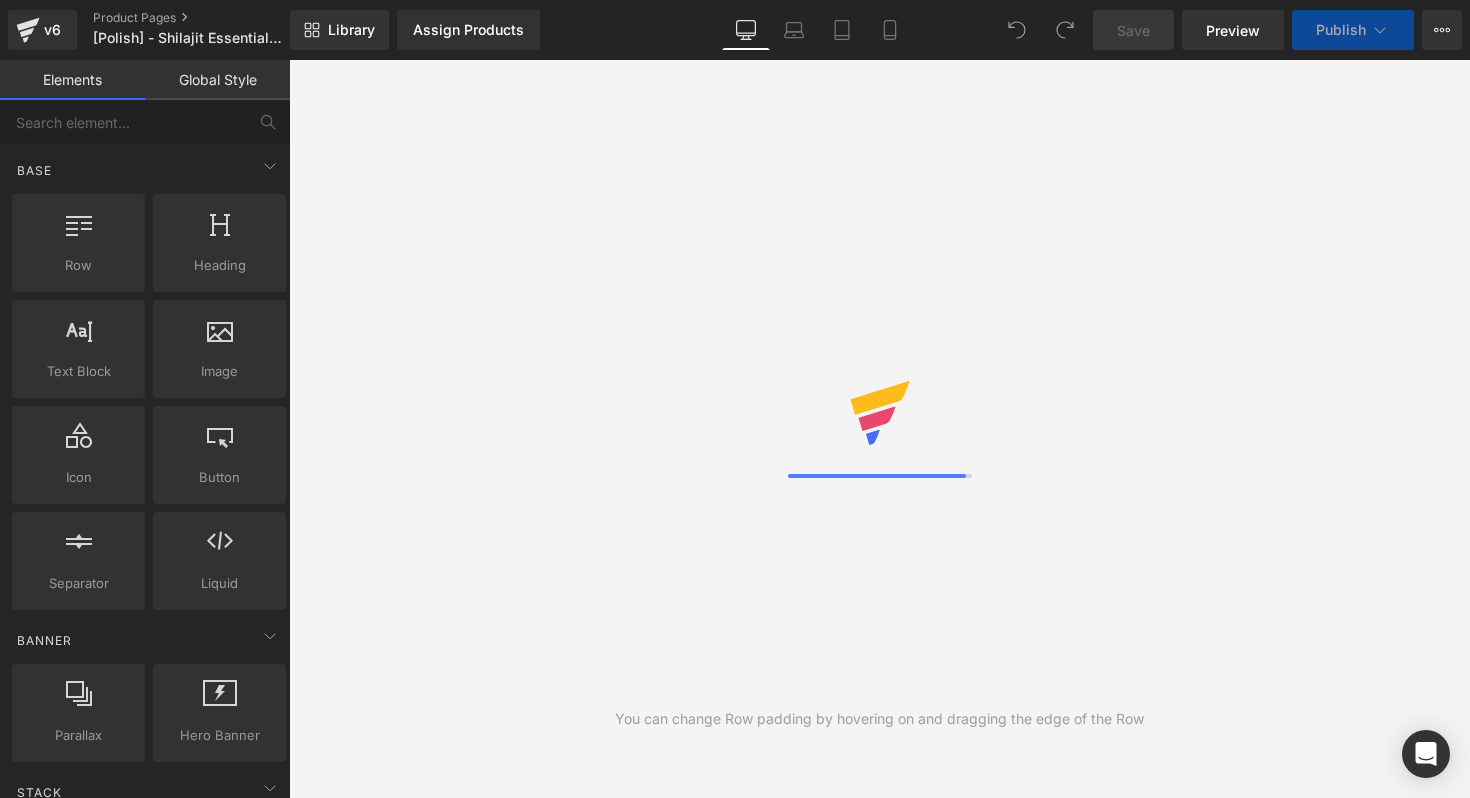 scroll, scrollTop: 0, scrollLeft: 0, axis: both 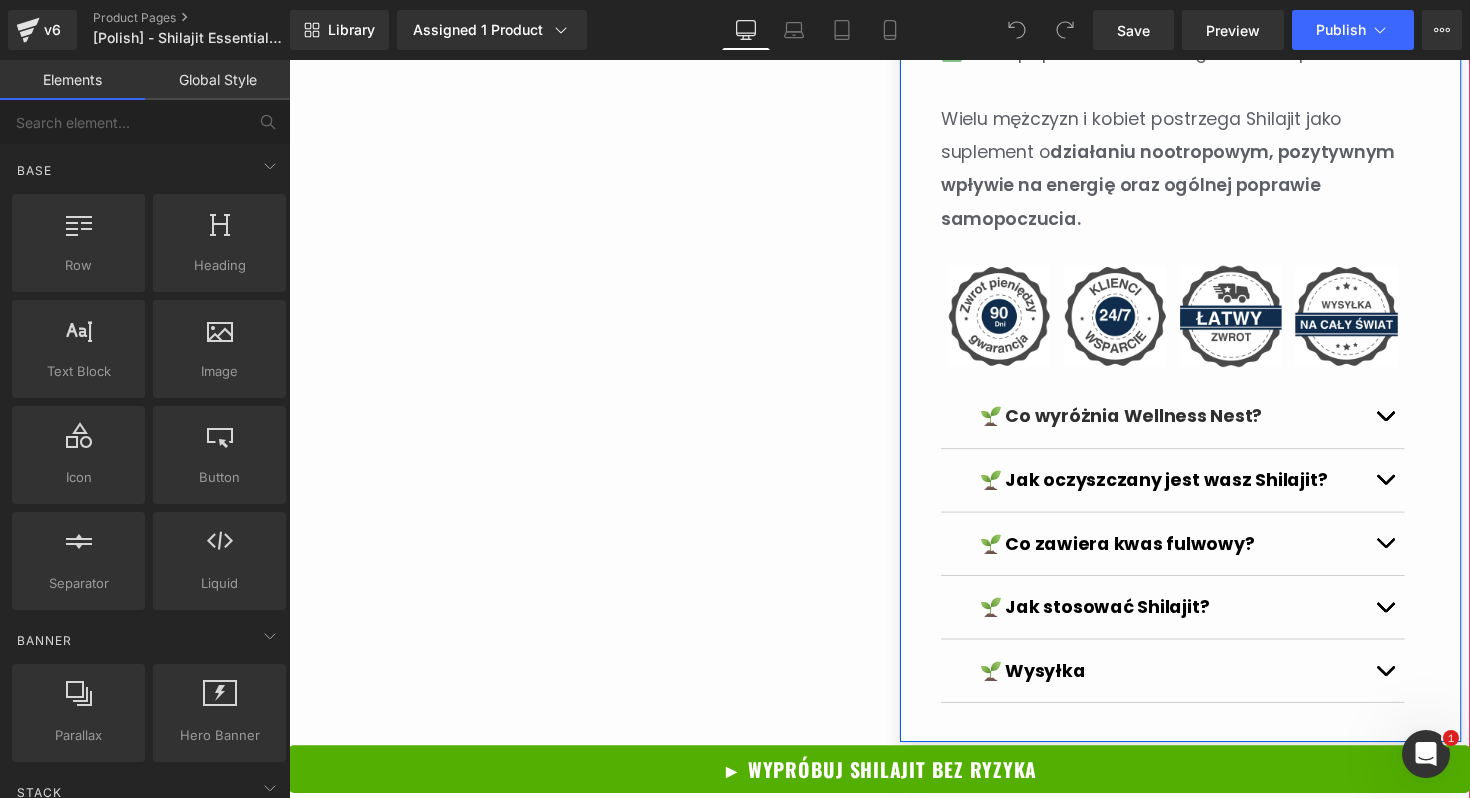click on "🌱 Co wyróżnia Wellness Nest?" at bounding box center [1141, 424] 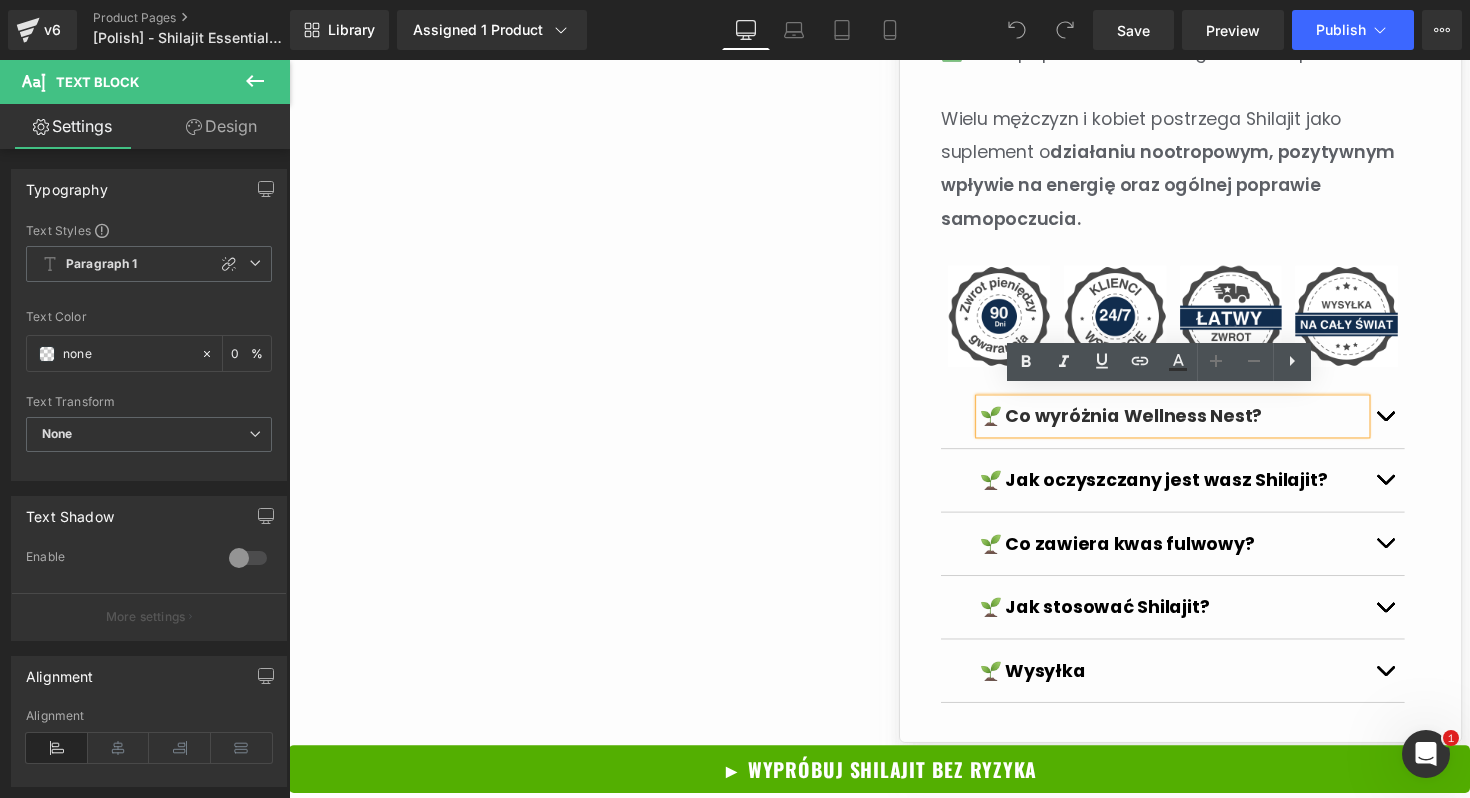 click at bounding box center [1412, 430] 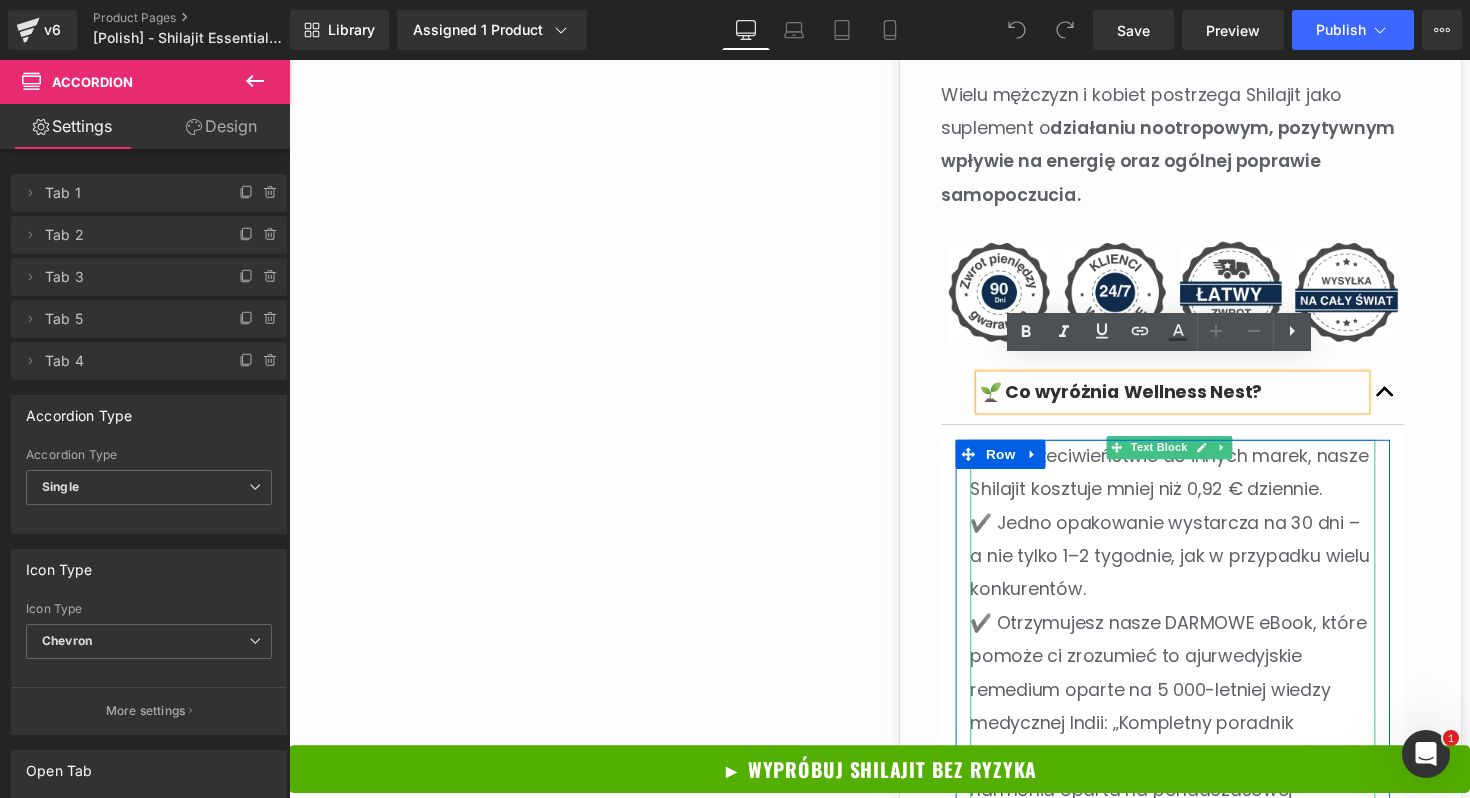 scroll, scrollTop: 1879, scrollLeft: 0, axis: vertical 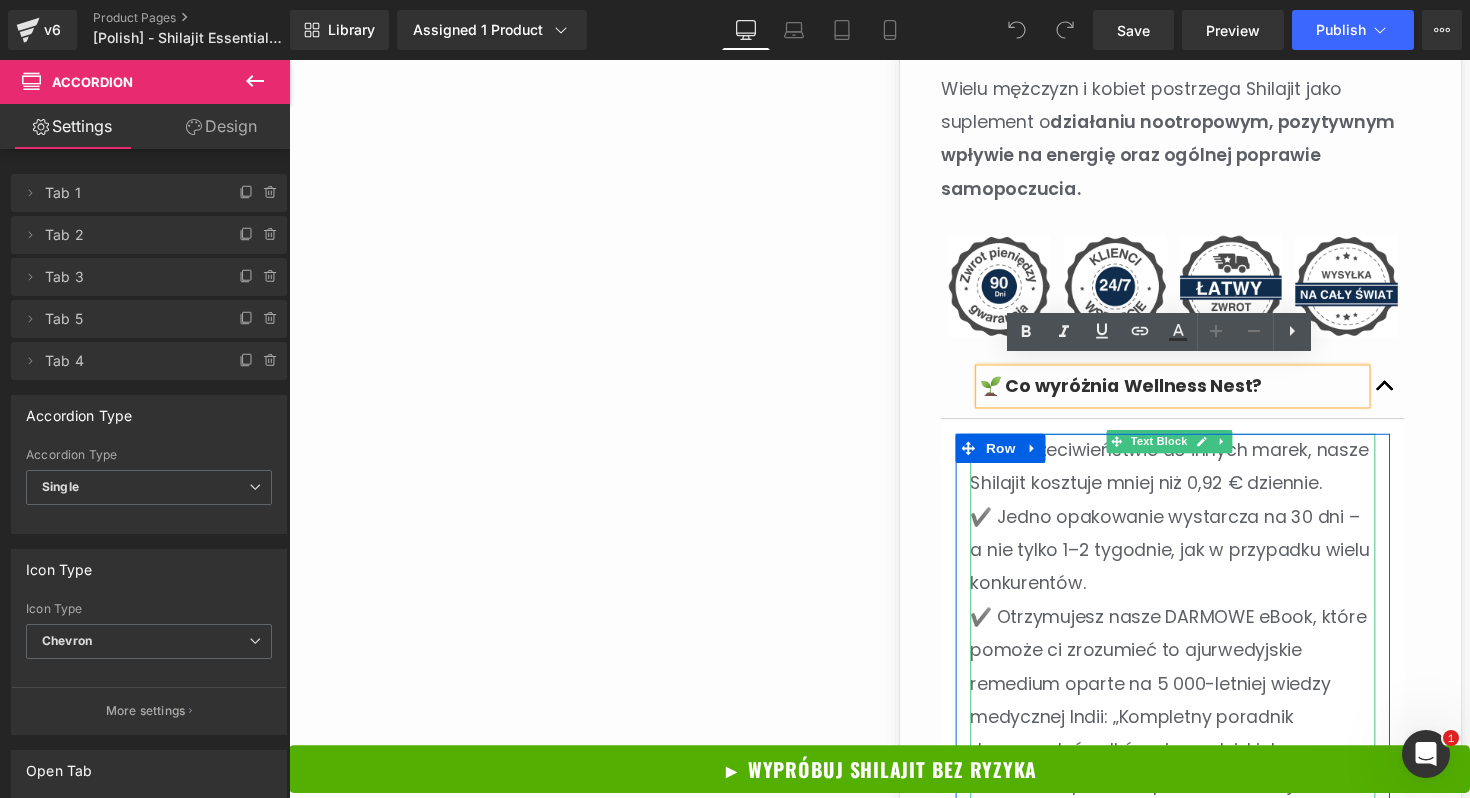 click on "✔️ W przeciwieństwie do innych marek, nasze Shilajit kosztuje mniej niż 0,92 € dziennie." at bounding box center [1191, 476] 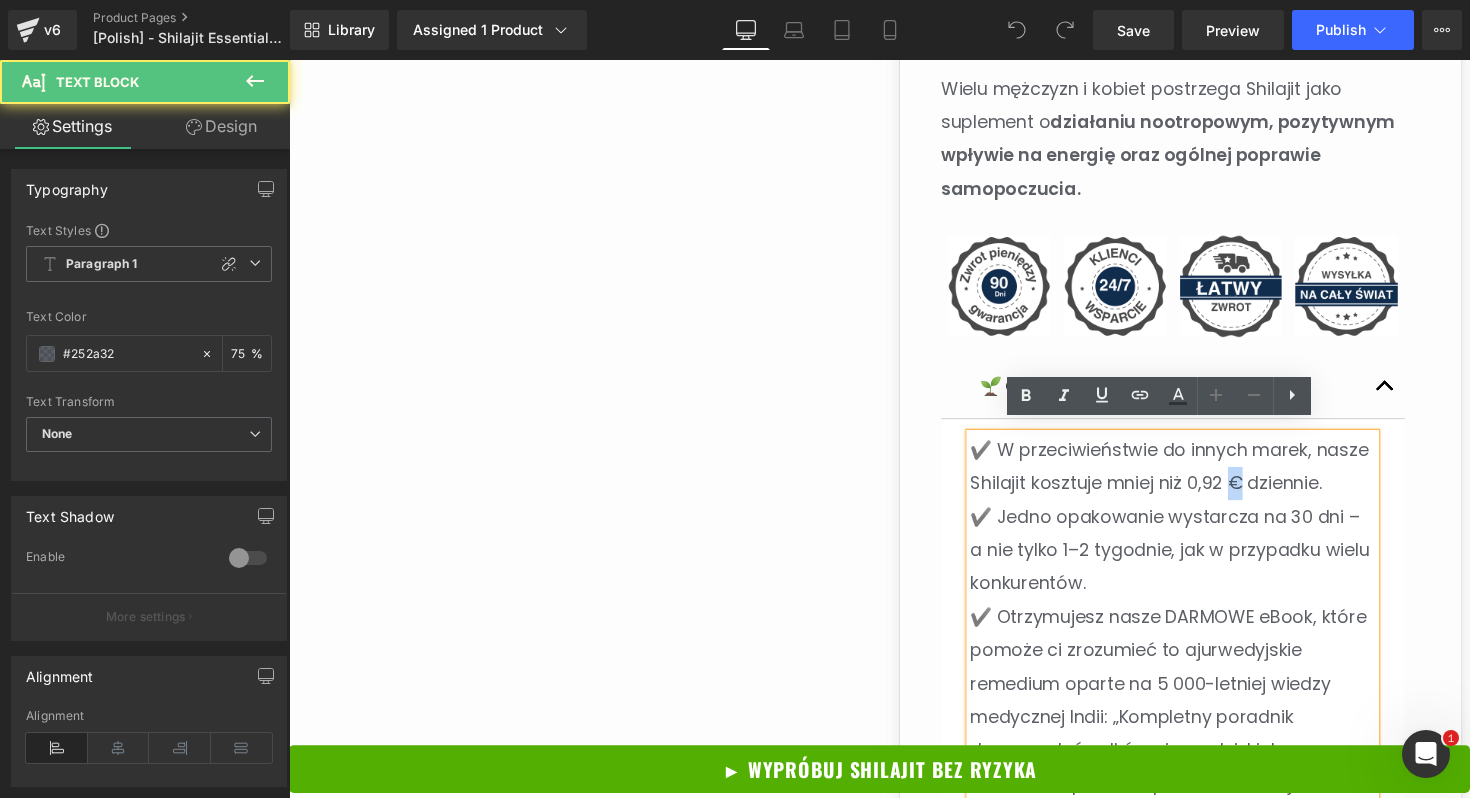 click on "✔️ W przeciwieństwie do innych marek, nasze Shilajit kosztuje mniej niż 0,92 € dziennie." at bounding box center [1191, 476] 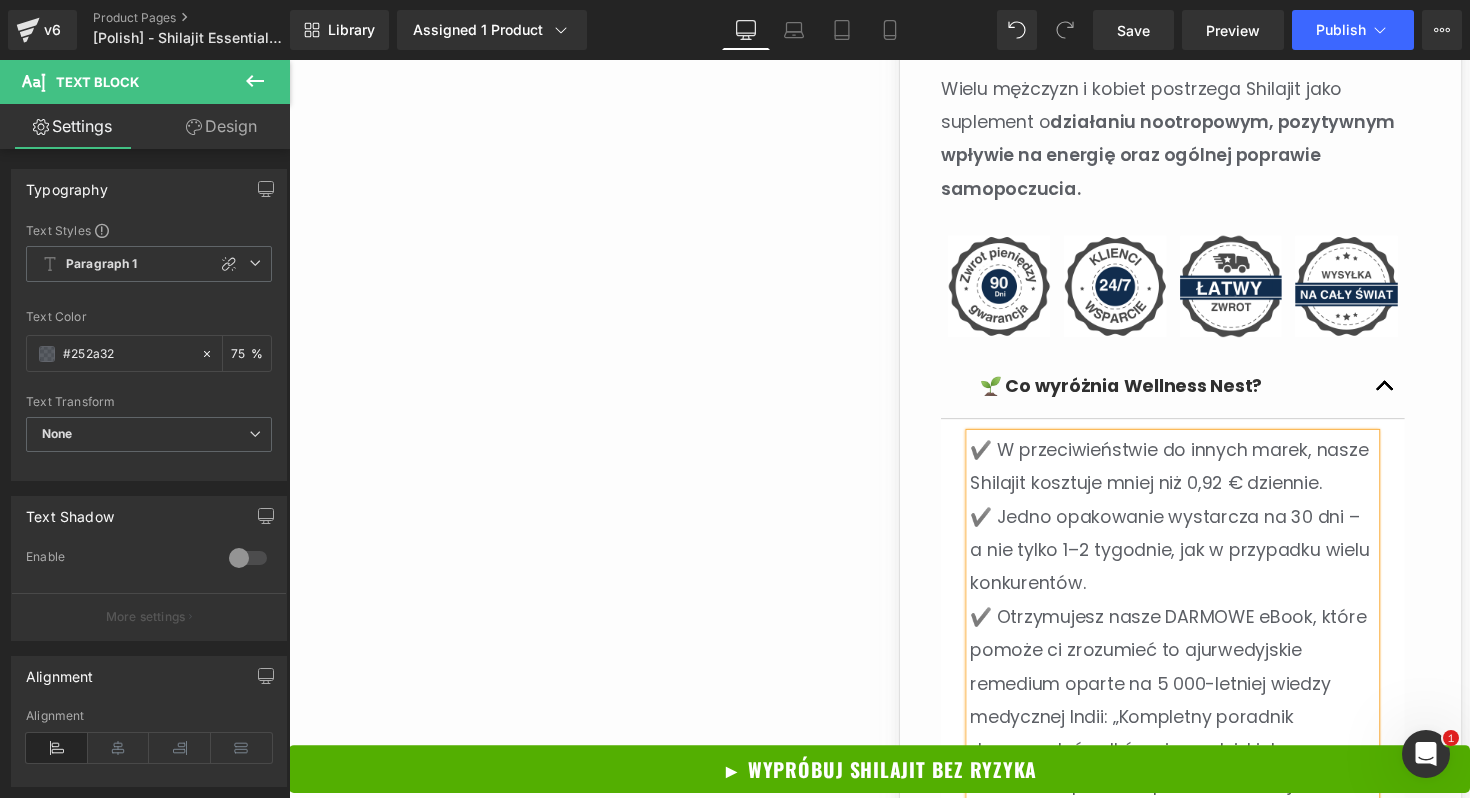 click on "✔️ W przeciwieństwie do innych marek, nasze Shilajit kosztuje mniej niż 0,92 € dziennie." at bounding box center [1191, 476] 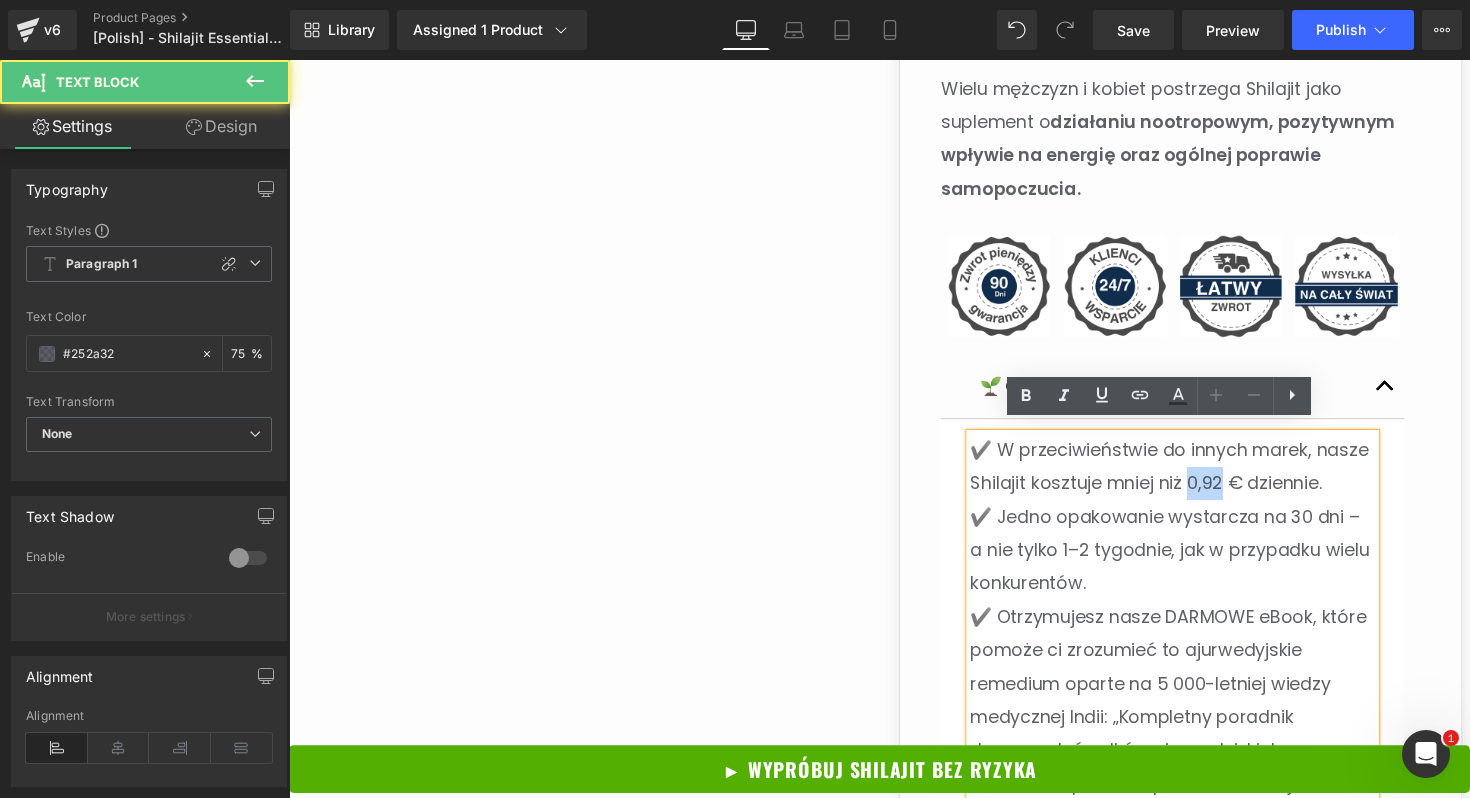 click on "✔️ W przeciwieństwie do innych marek, nasze Shilajit kosztuje mniej niż 0,92 € dziennie." at bounding box center (1191, 476) 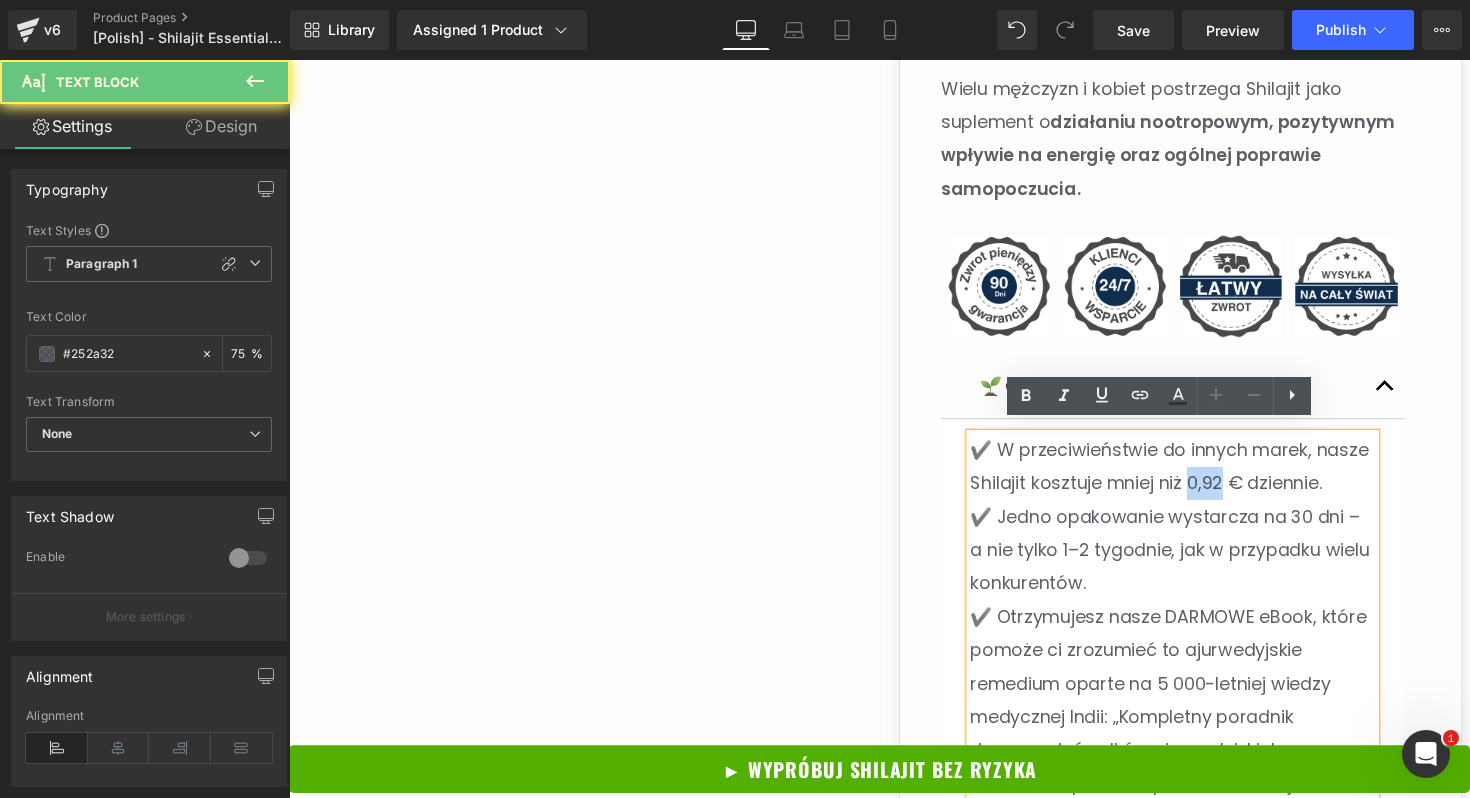 type 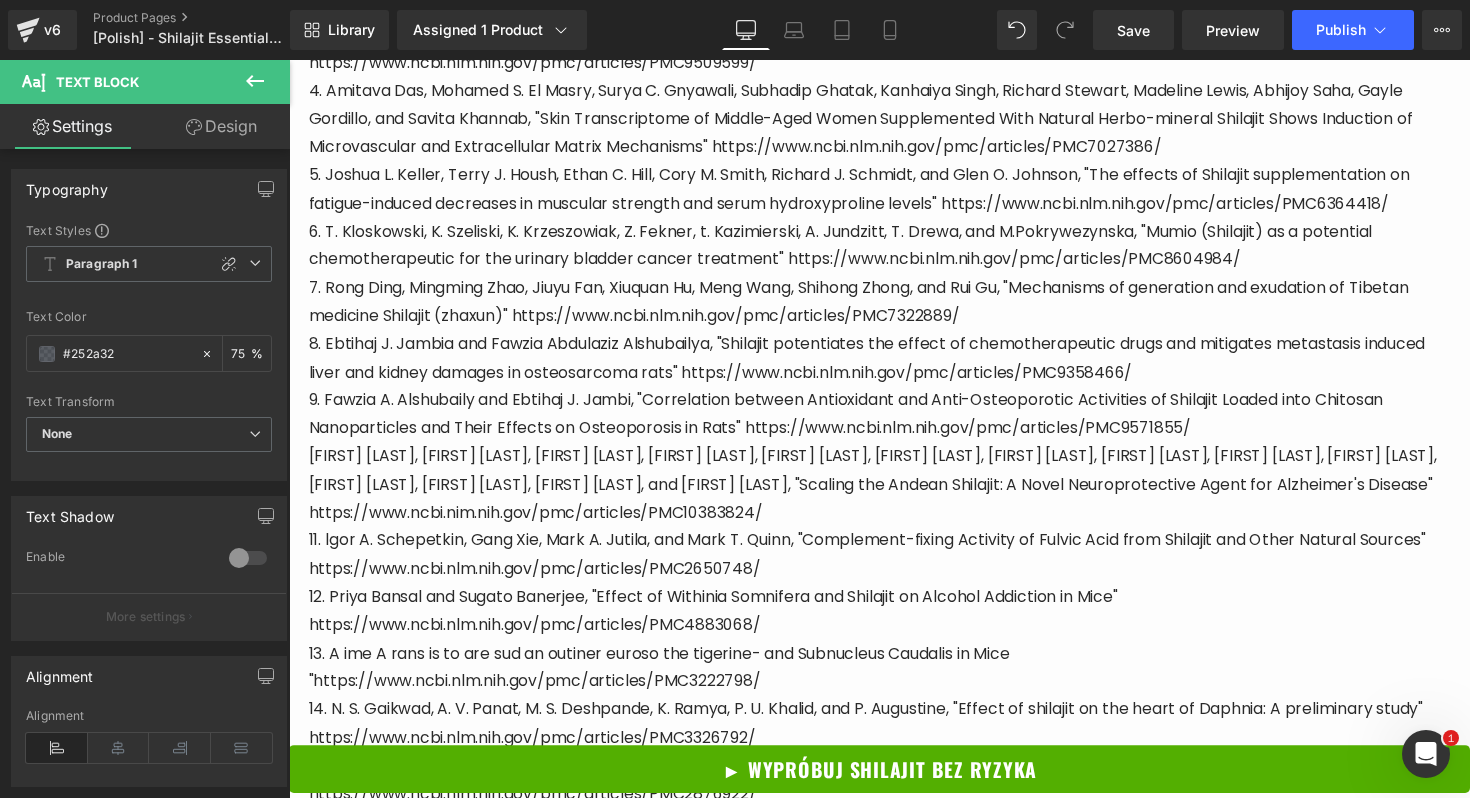 scroll, scrollTop: 9782, scrollLeft: 0, axis: vertical 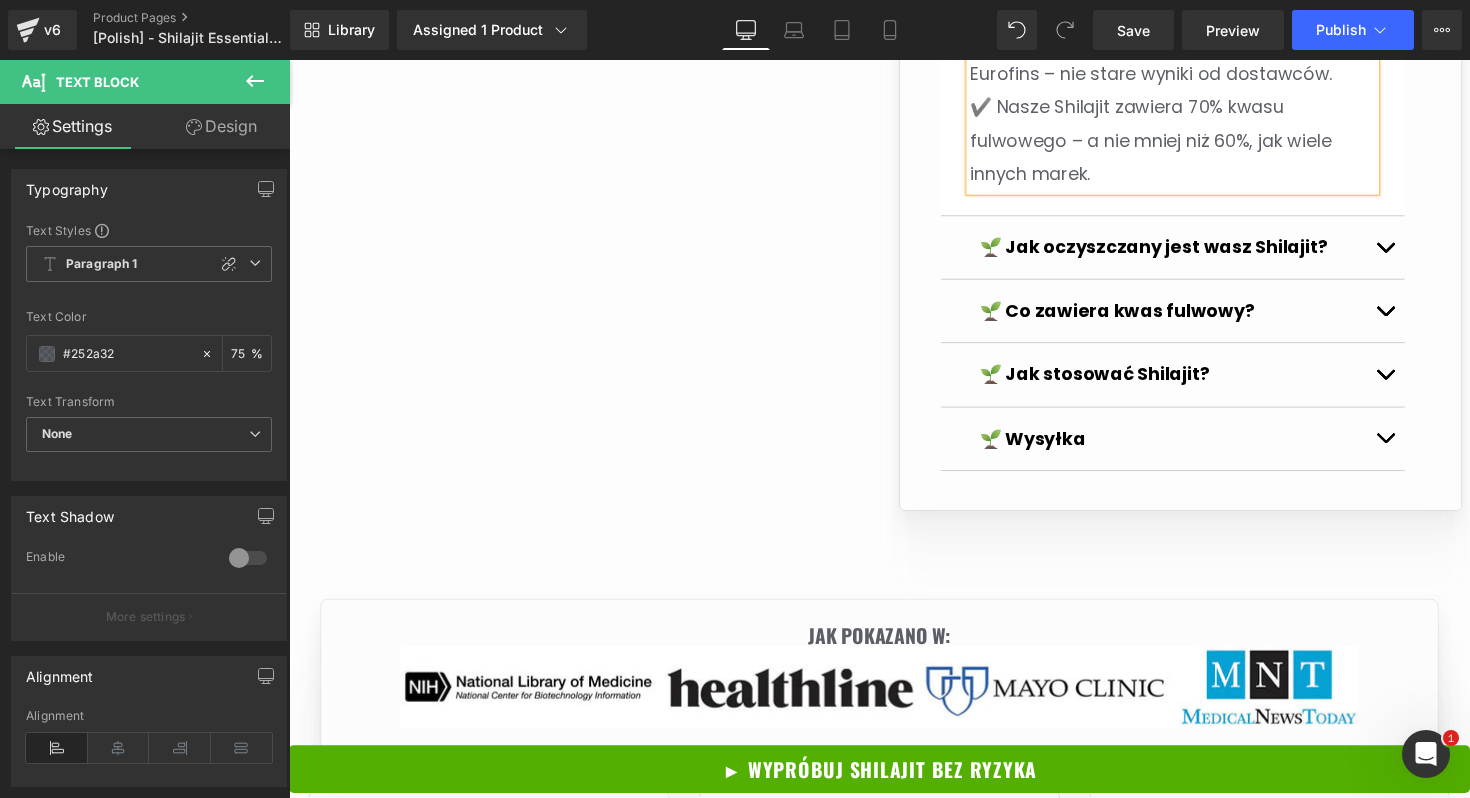 click at bounding box center [1412, 252] 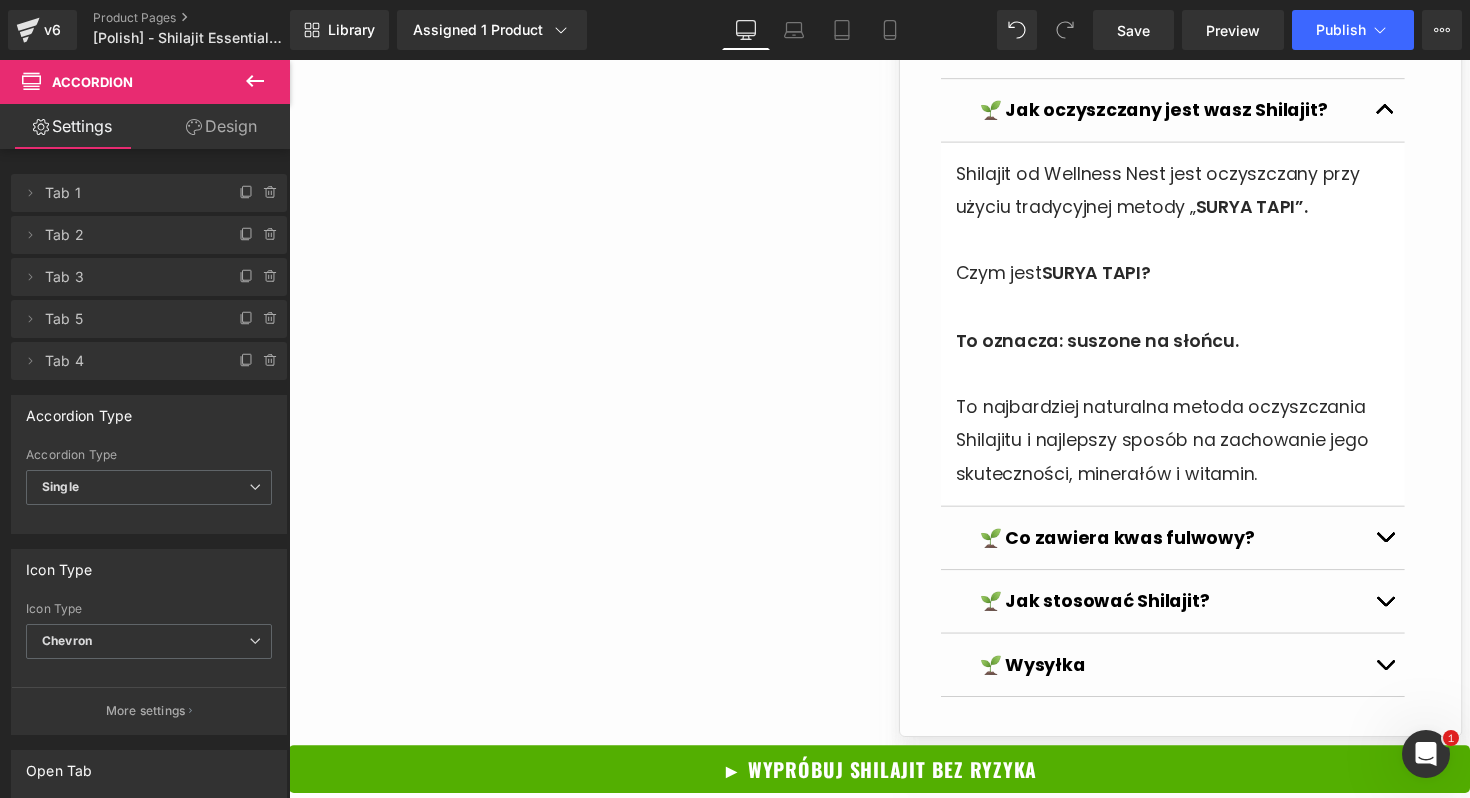 scroll, scrollTop: 2228, scrollLeft: 0, axis: vertical 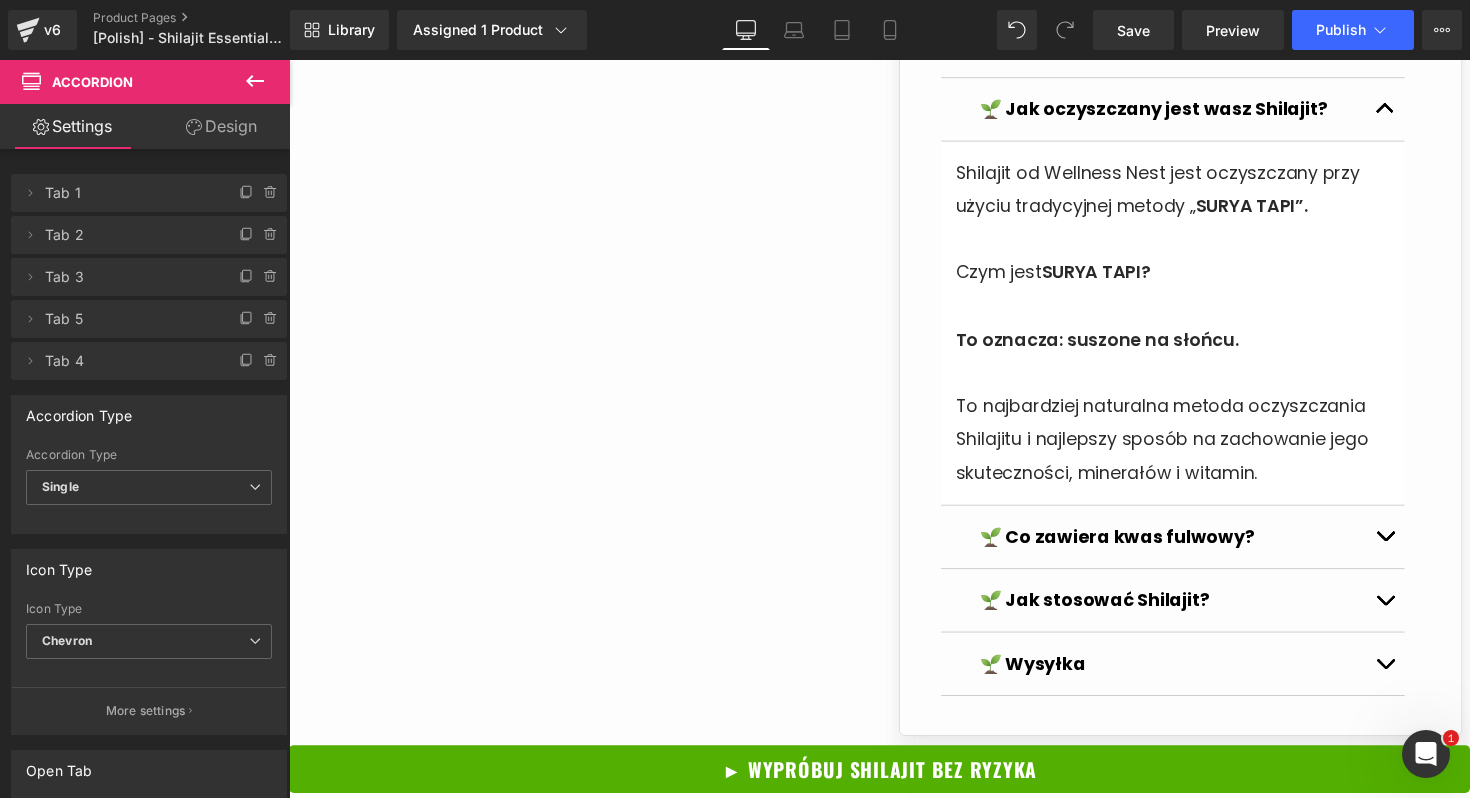 click on "🌱 Co zawiera kwas fulwowy?
Text Block" at bounding box center [1194, 549] 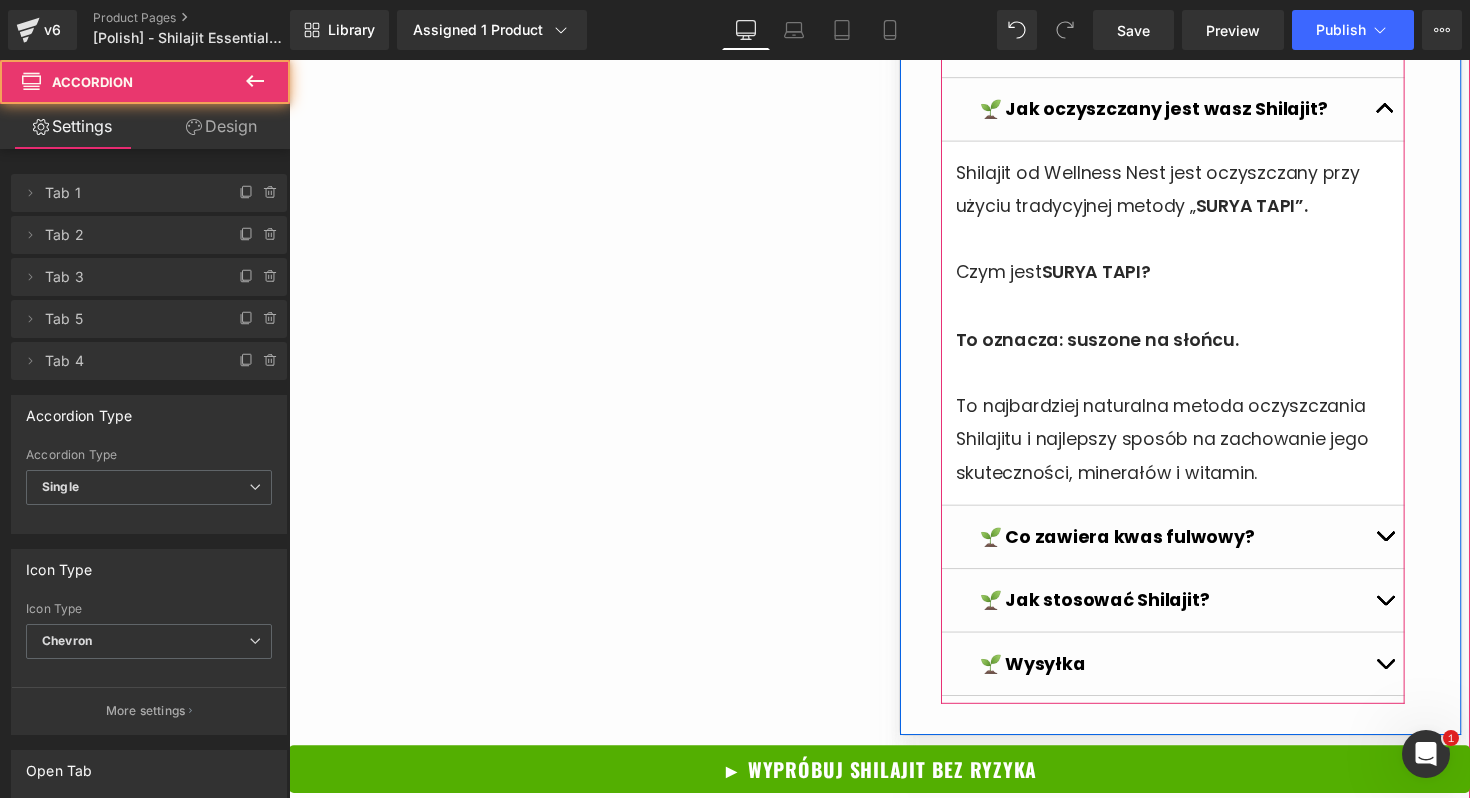 click at bounding box center (1412, 549) 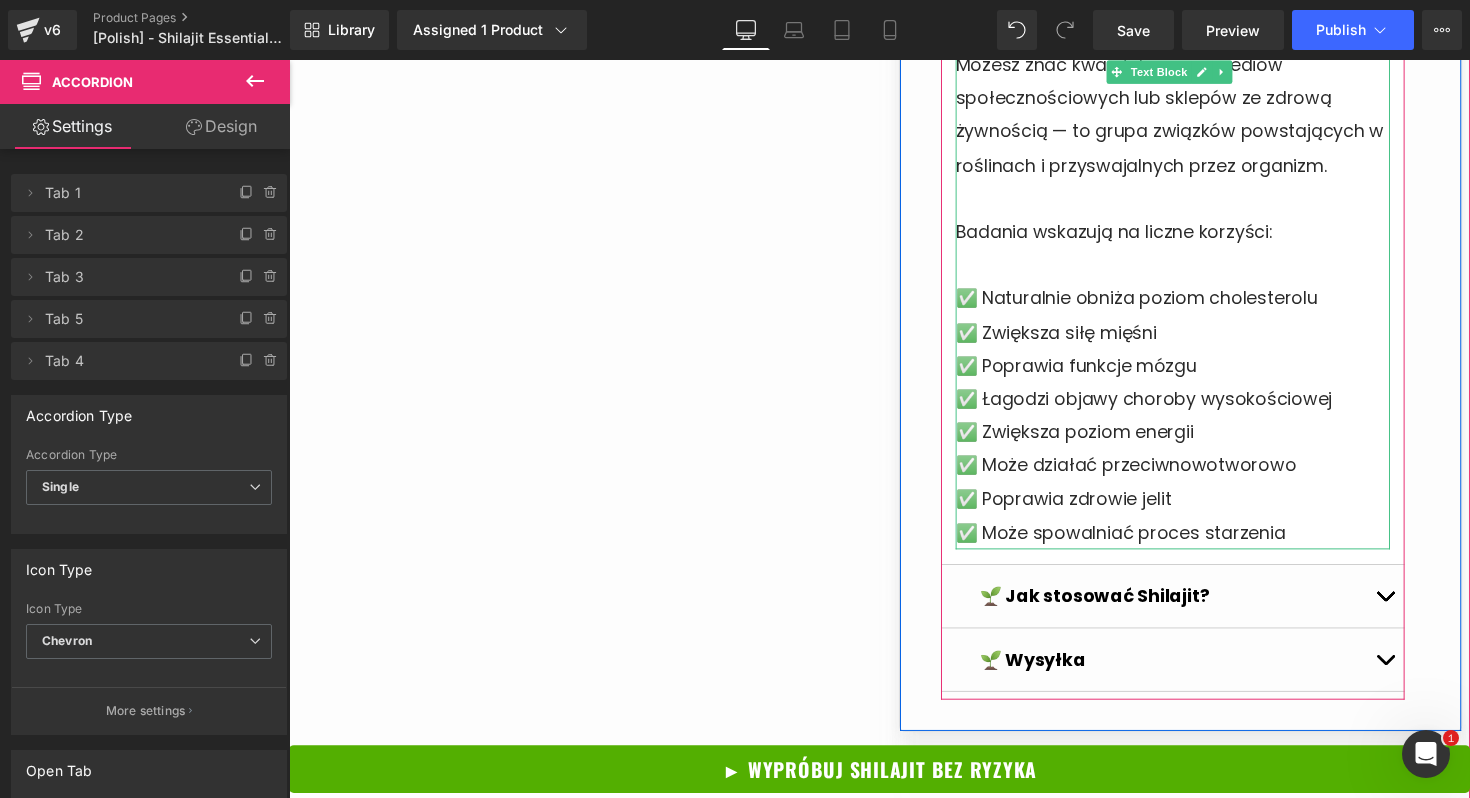 scroll, scrollTop: 2411, scrollLeft: 0, axis: vertical 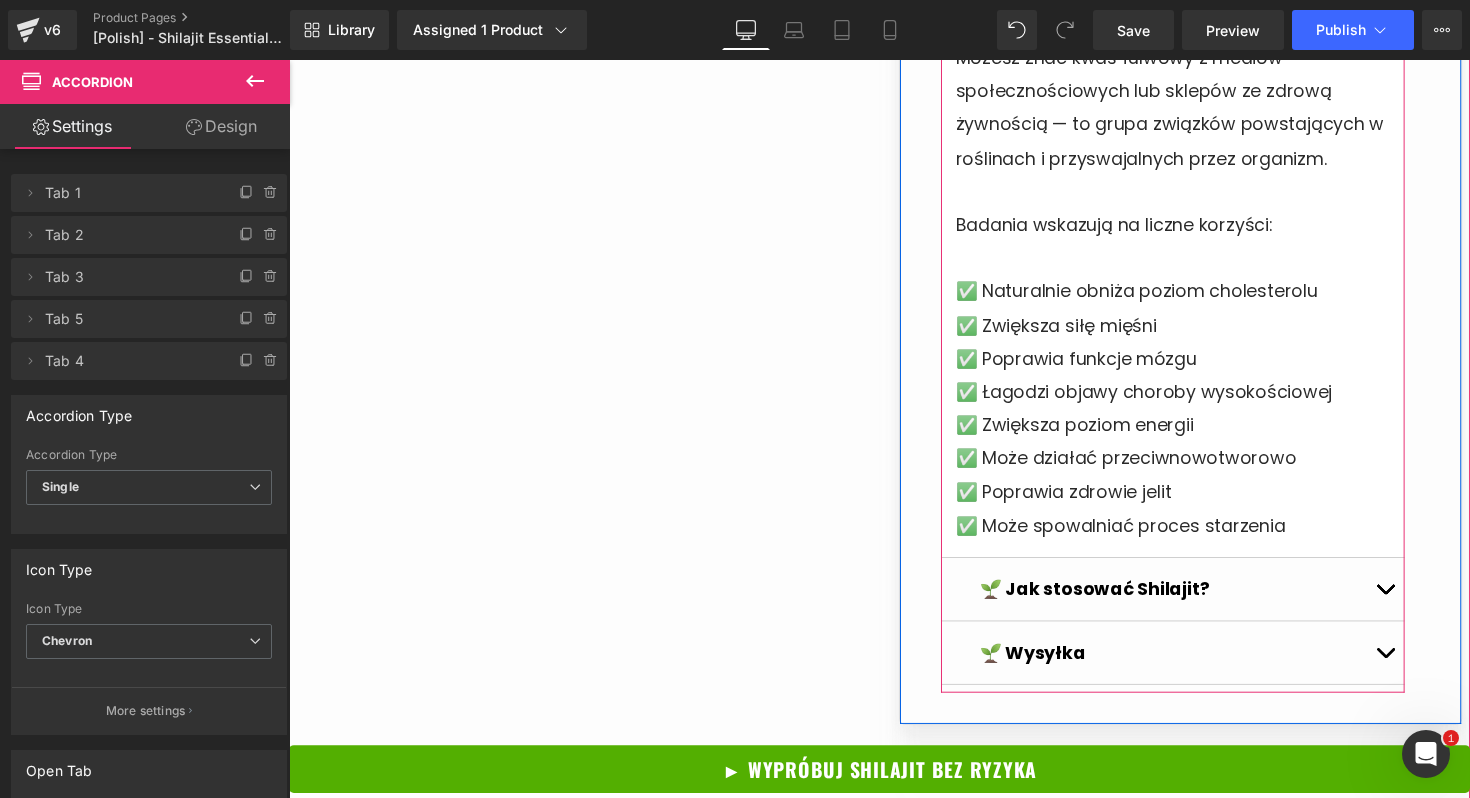 click on "🌱 Jak stosować Shilajit? Text Block" at bounding box center (1194, 602) 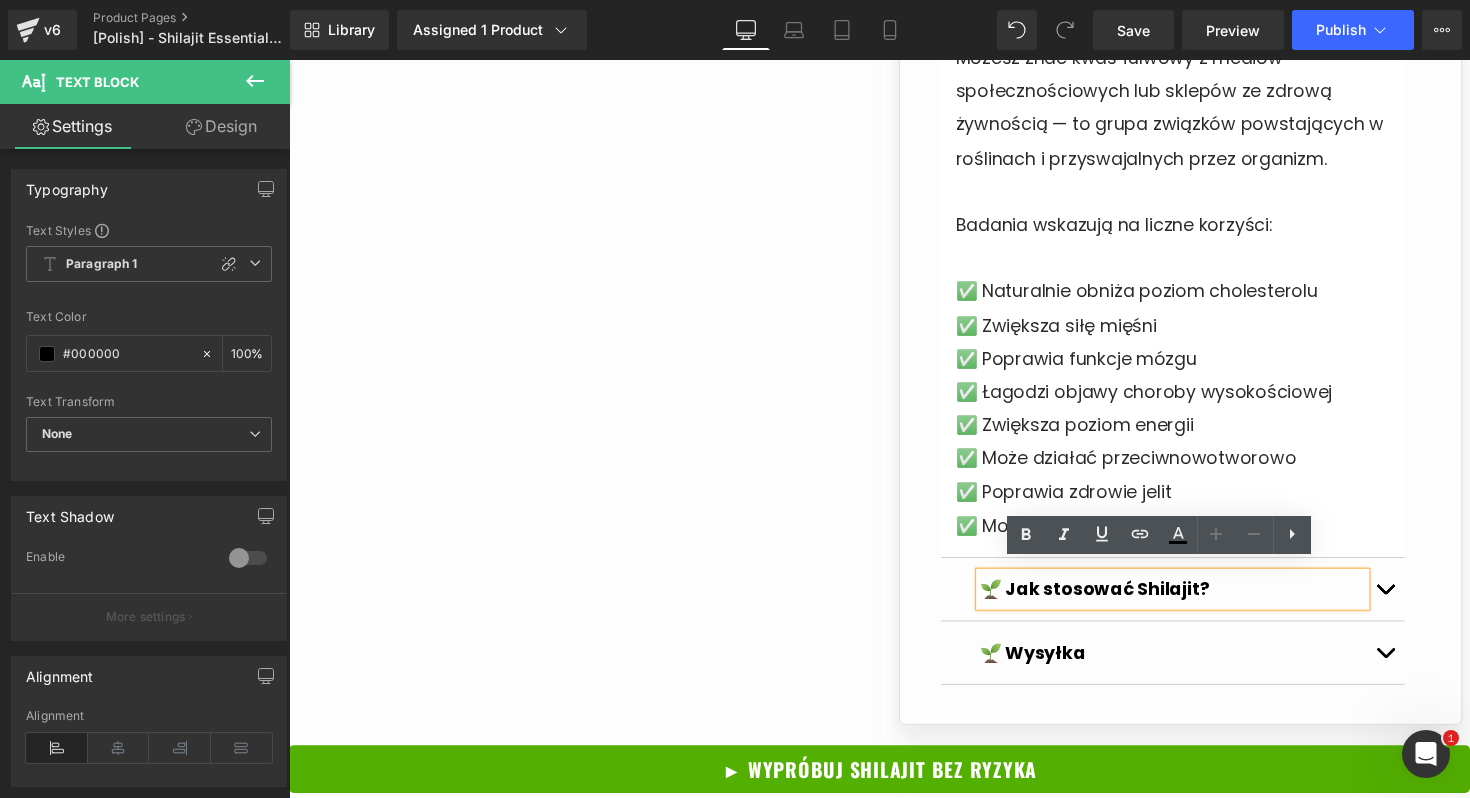 click at bounding box center [1412, 607] 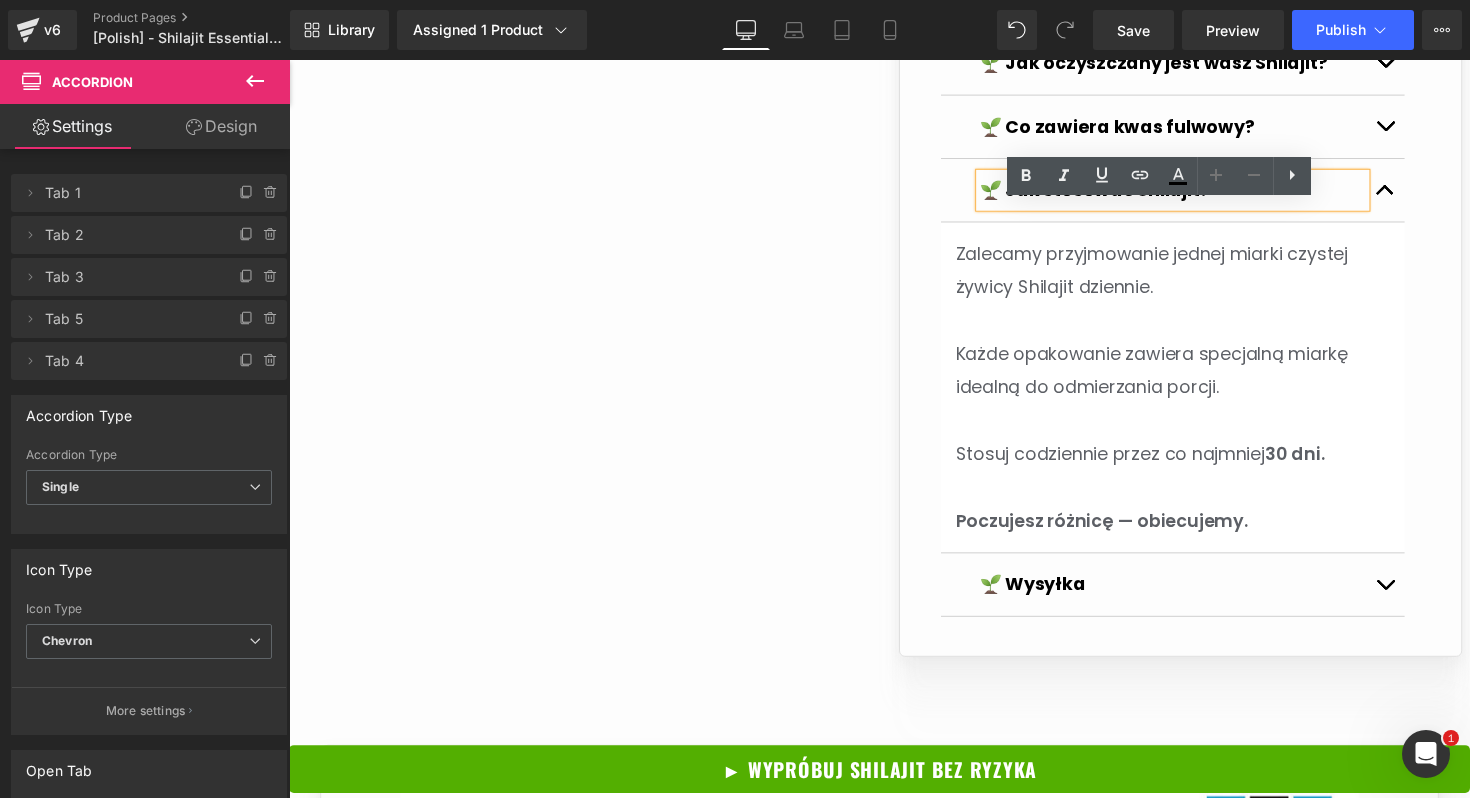 scroll, scrollTop: 2280, scrollLeft: 0, axis: vertical 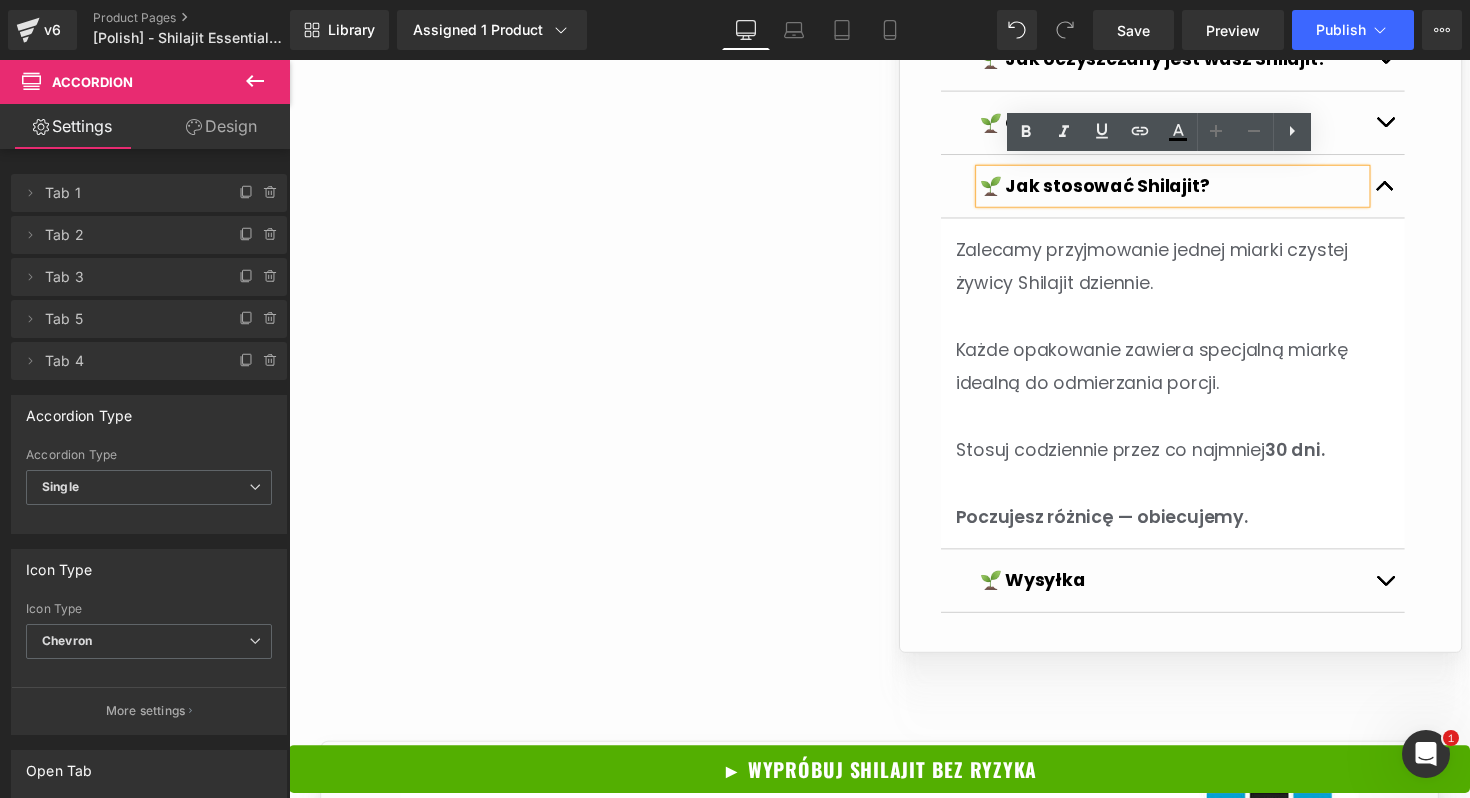 click at bounding box center [1412, 593] 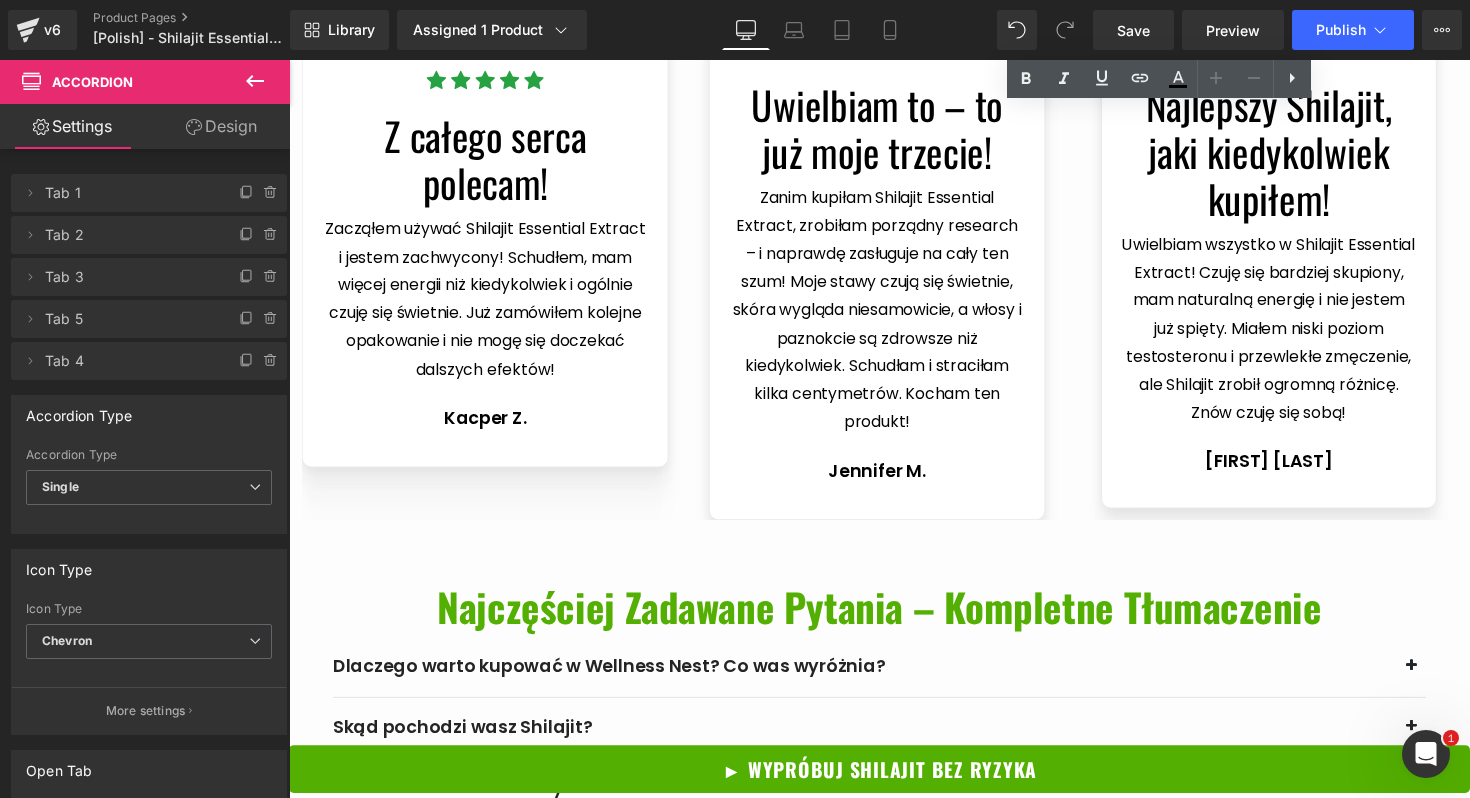 scroll, scrollTop: 6314, scrollLeft: 0, axis: vertical 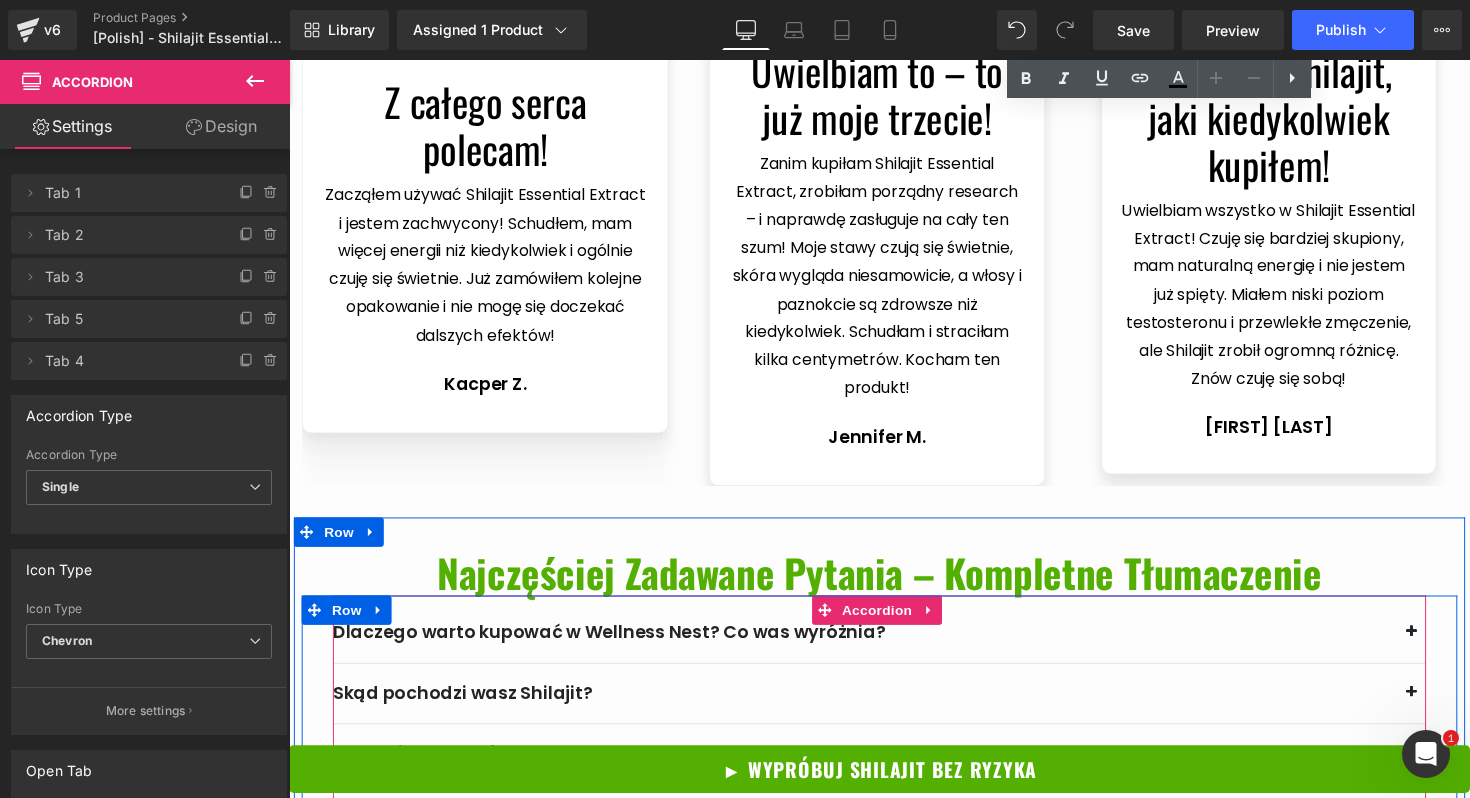 click on "Dlaczego warto kupować w Wellness Nest? Co was wyróżnia? Text Block" at bounding box center (894, 648) 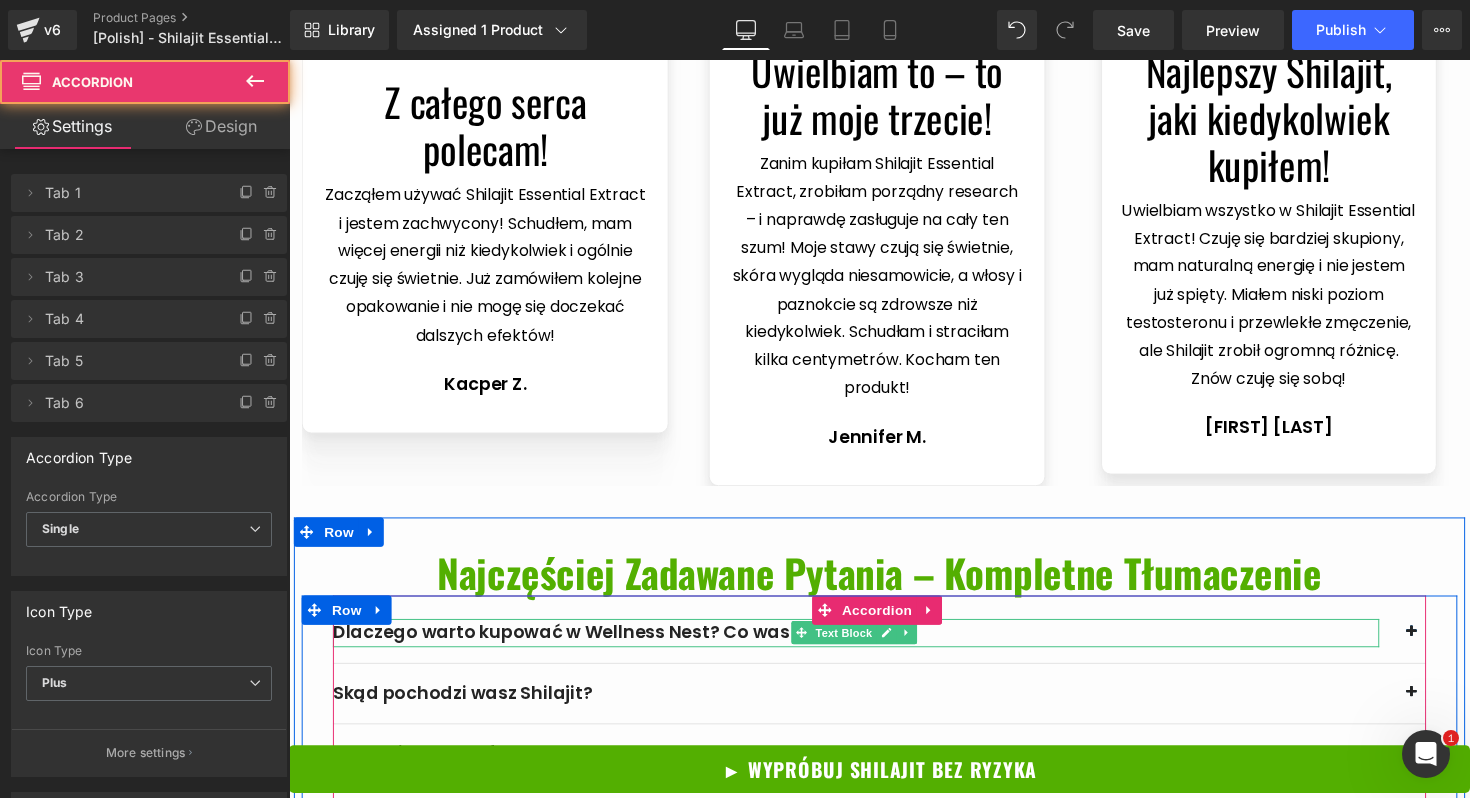 click on "Dlaczego warto kupować w Wellness Nest? Co was wyróżnia?" at bounding box center [870, 647] 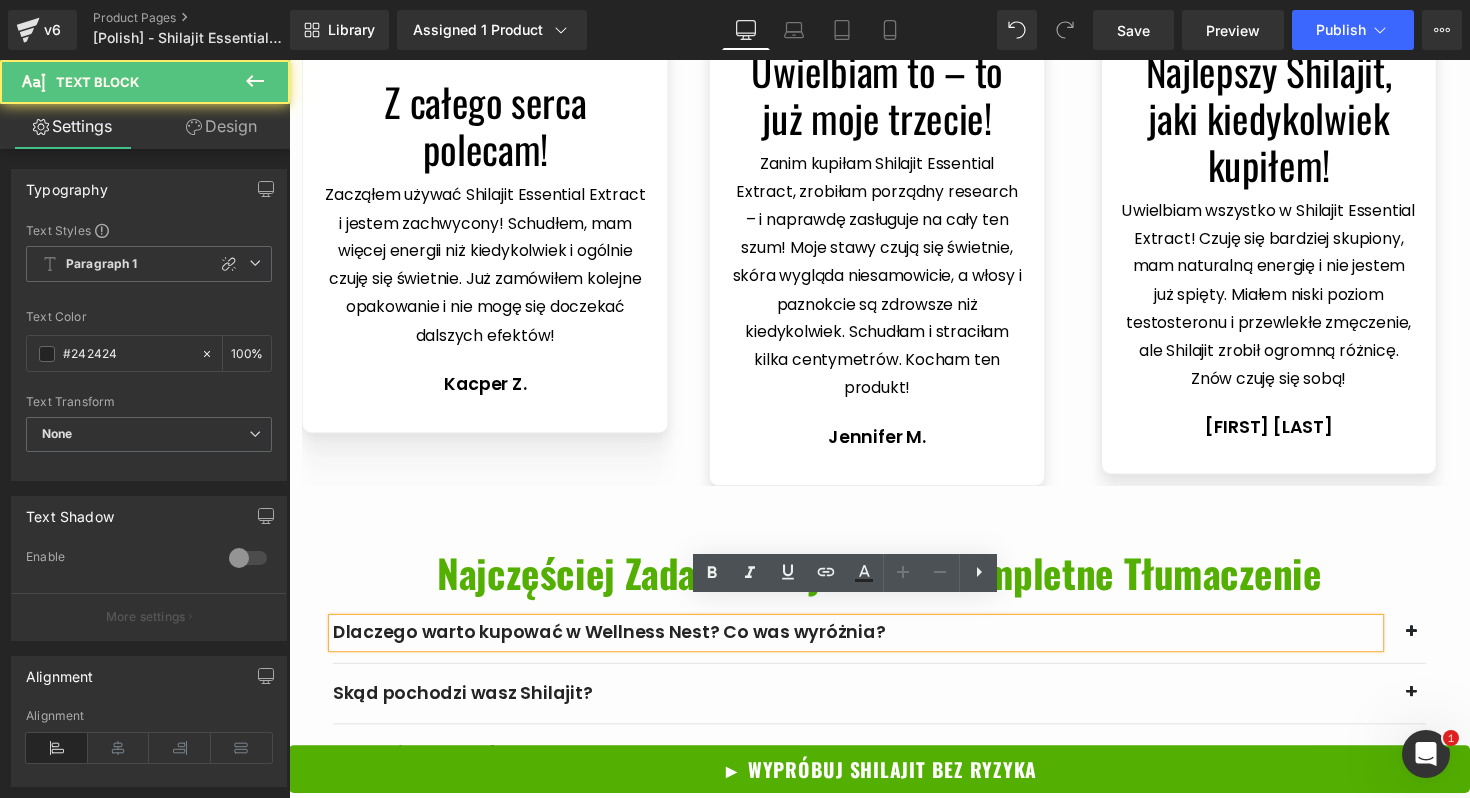 click at bounding box center [1441, 647] 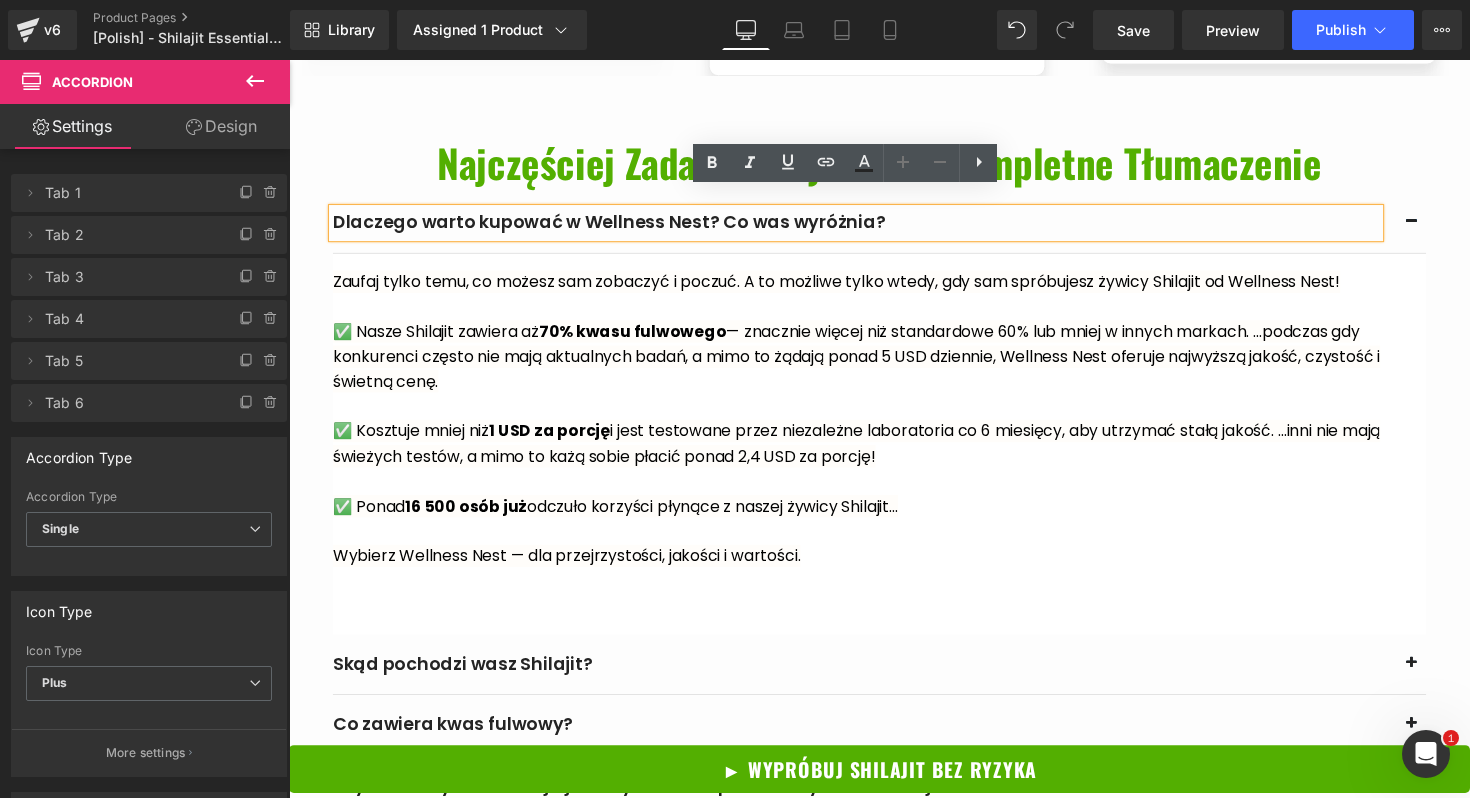 scroll, scrollTop: 6735, scrollLeft: 0, axis: vertical 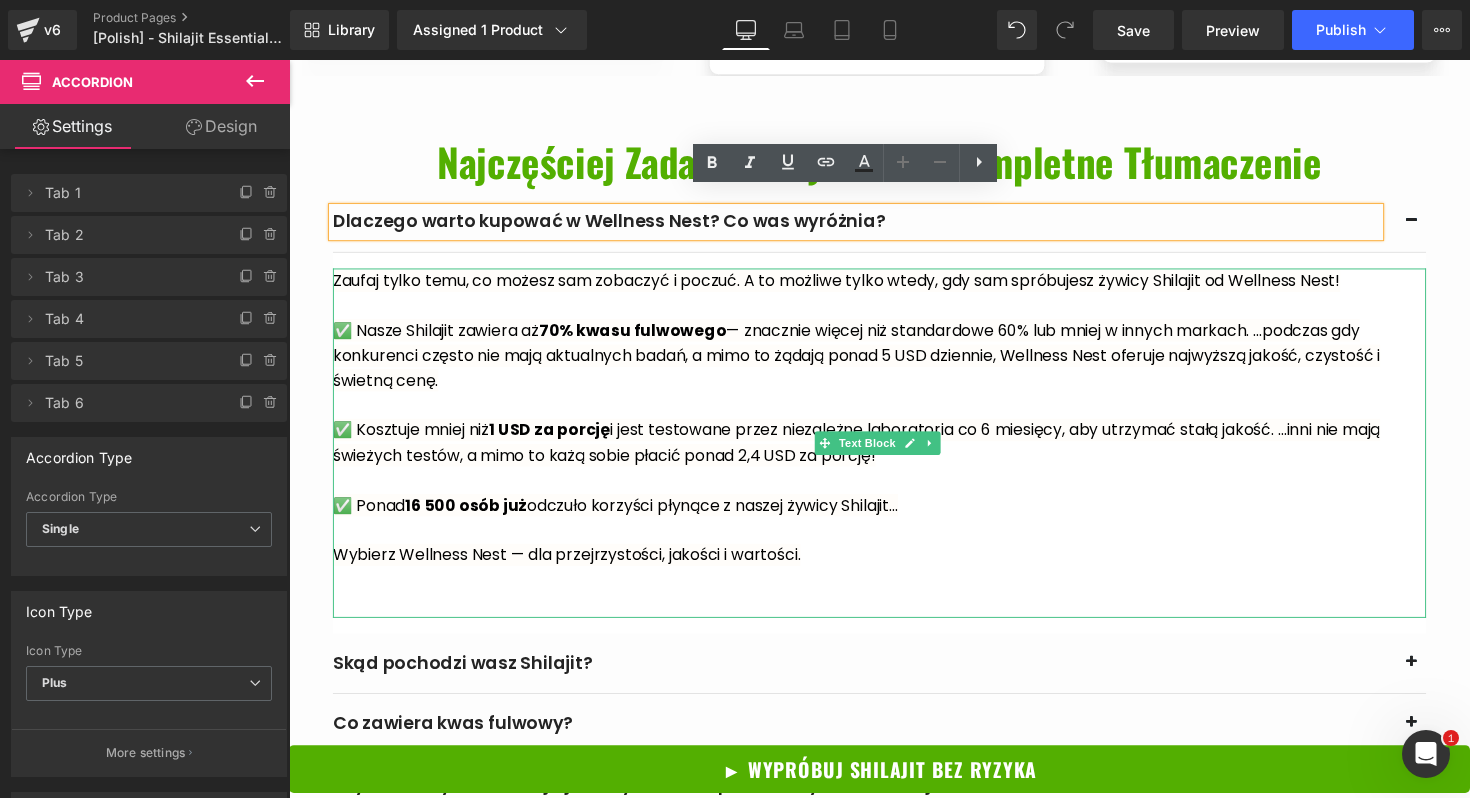 type 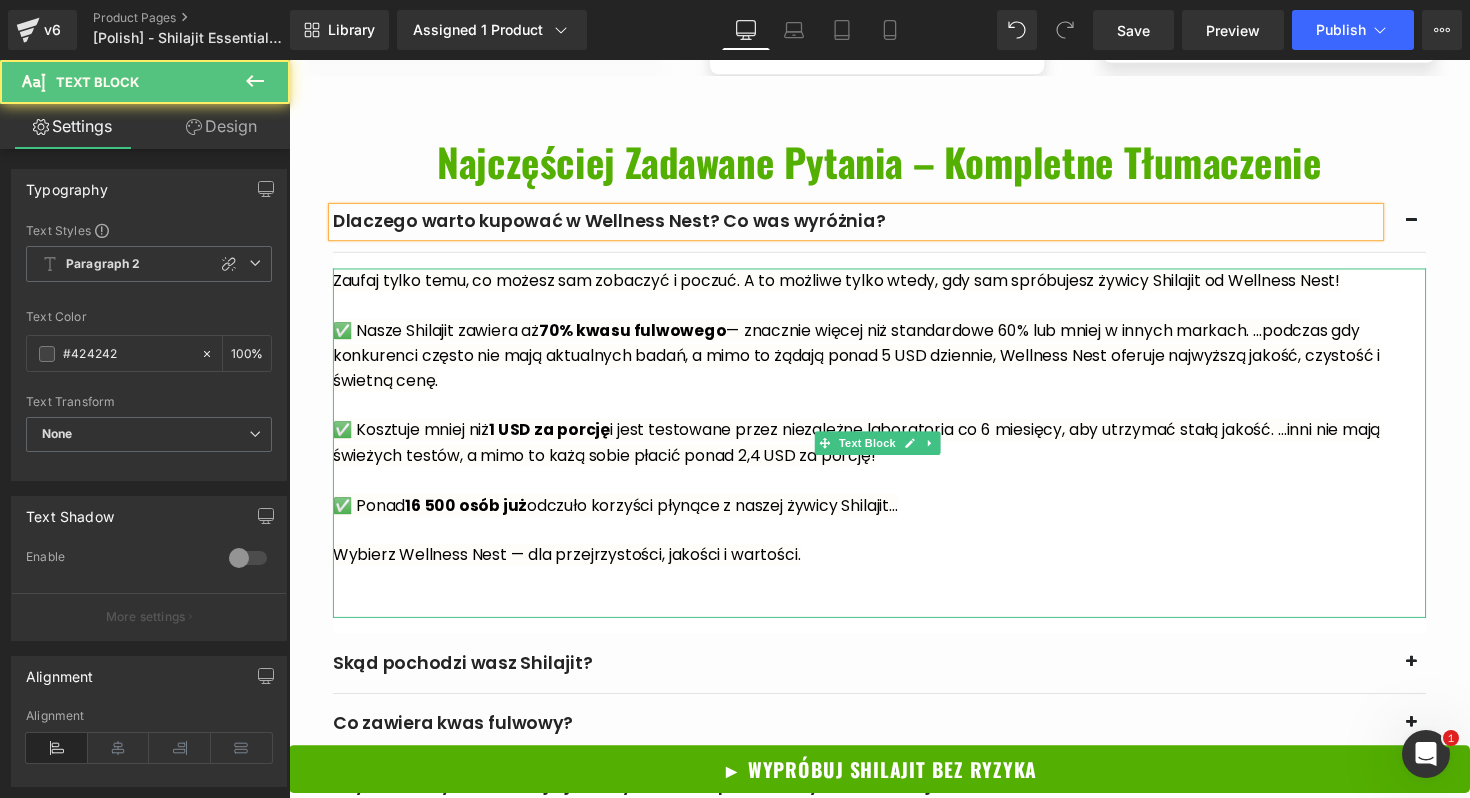 click on "✅ Nasze Shilajit zawiera aż  70% kwasu fulwowego  — znacznie więcej niż standardowe 60% lub mniej w innych markach. …podczas gdy konkurenci często nie mają aktualnych badań, a mimo to żądają ponad 5 USD dziennie, Wellness Nest oferuje najwyższą jakość, czystość i świetną cenę." at bounding box center [870, 363] 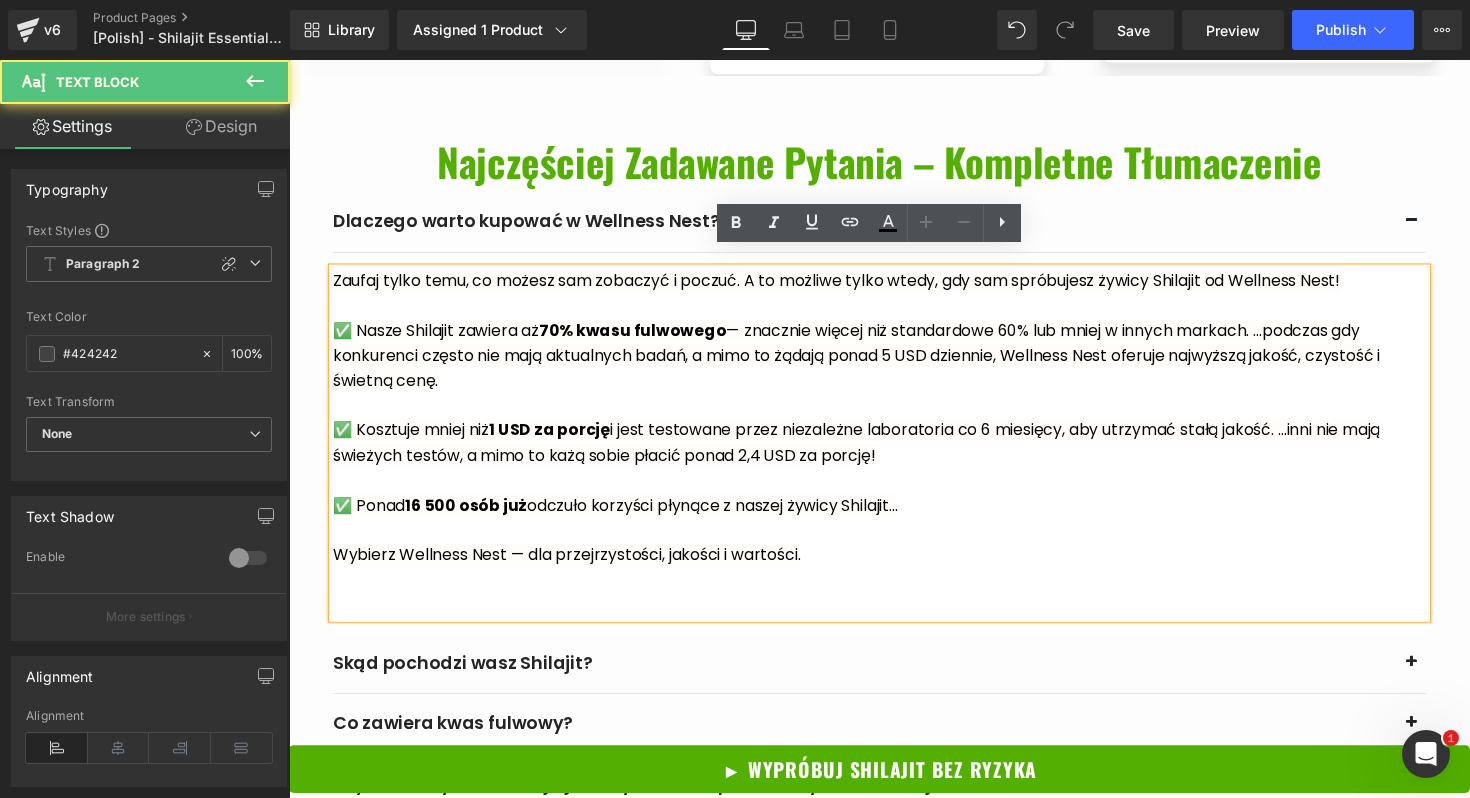 click on "✅ Nasze Shilajit zawiera aż  70% kwasu fulwowego  — znacznie więcej niż standardowe 60% lub mniej w innych markach. …podczas gdy konkurenci często nie mają aktualnych badań, a mimo to żądają ponad 5 USD dziennie, Wellness Nest oferuje najwyższą jakość, czystość i świetną cenę." at bounding box center (870, 363) 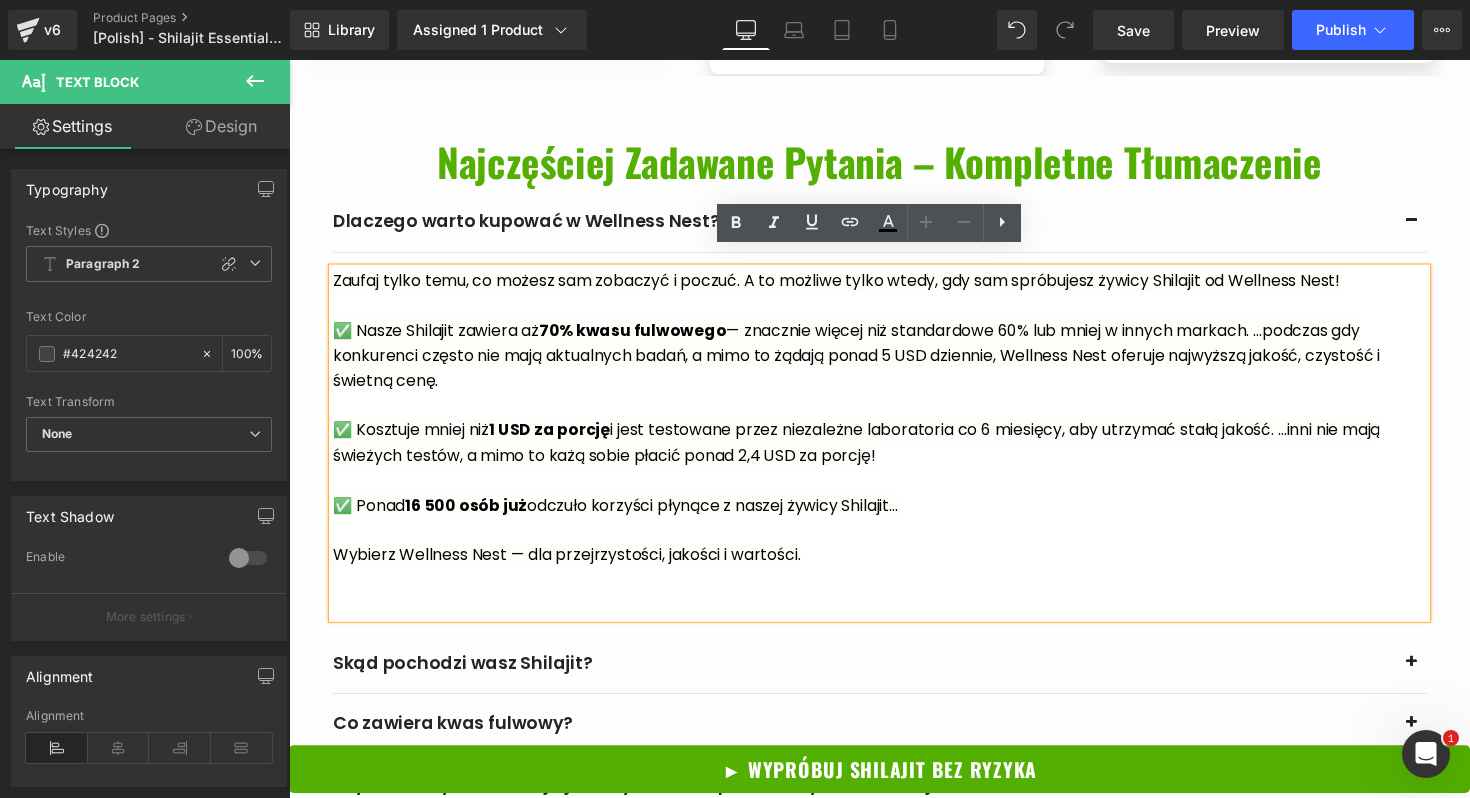 type 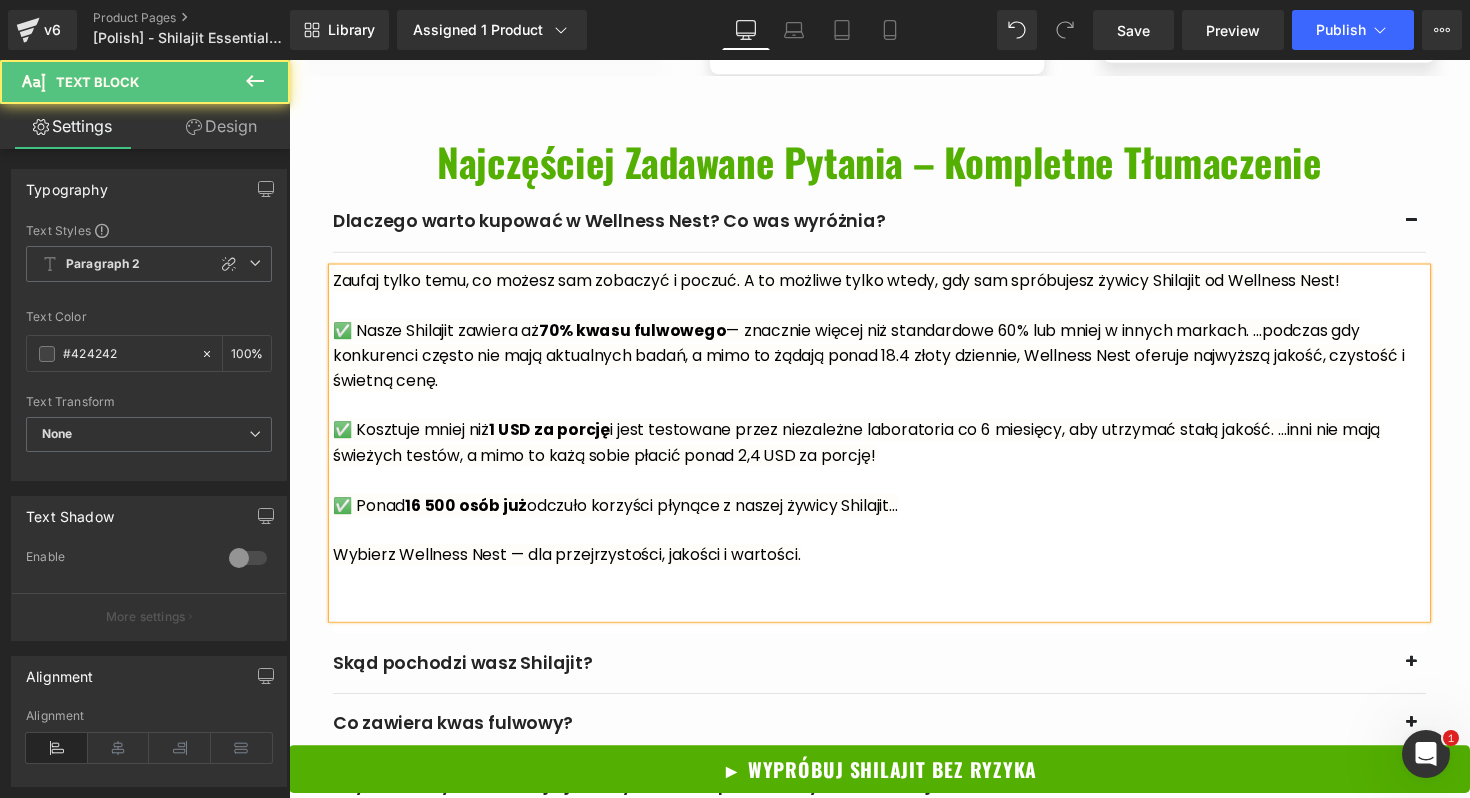 click on "1 USD za porcję" at bounding box center [556, 439] 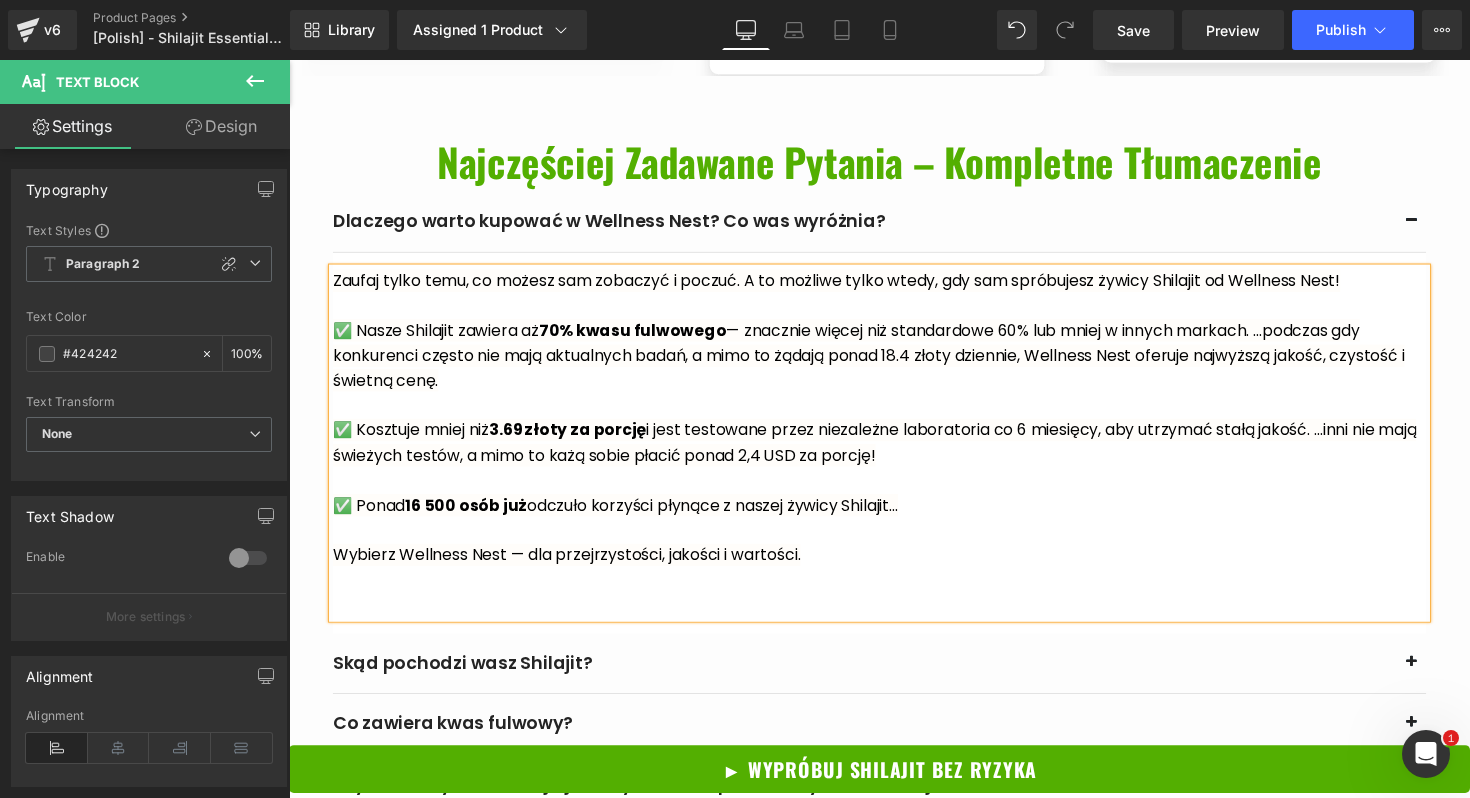 scroll, scrollTop: 6762, scrollLeft: 0, axis: vertical 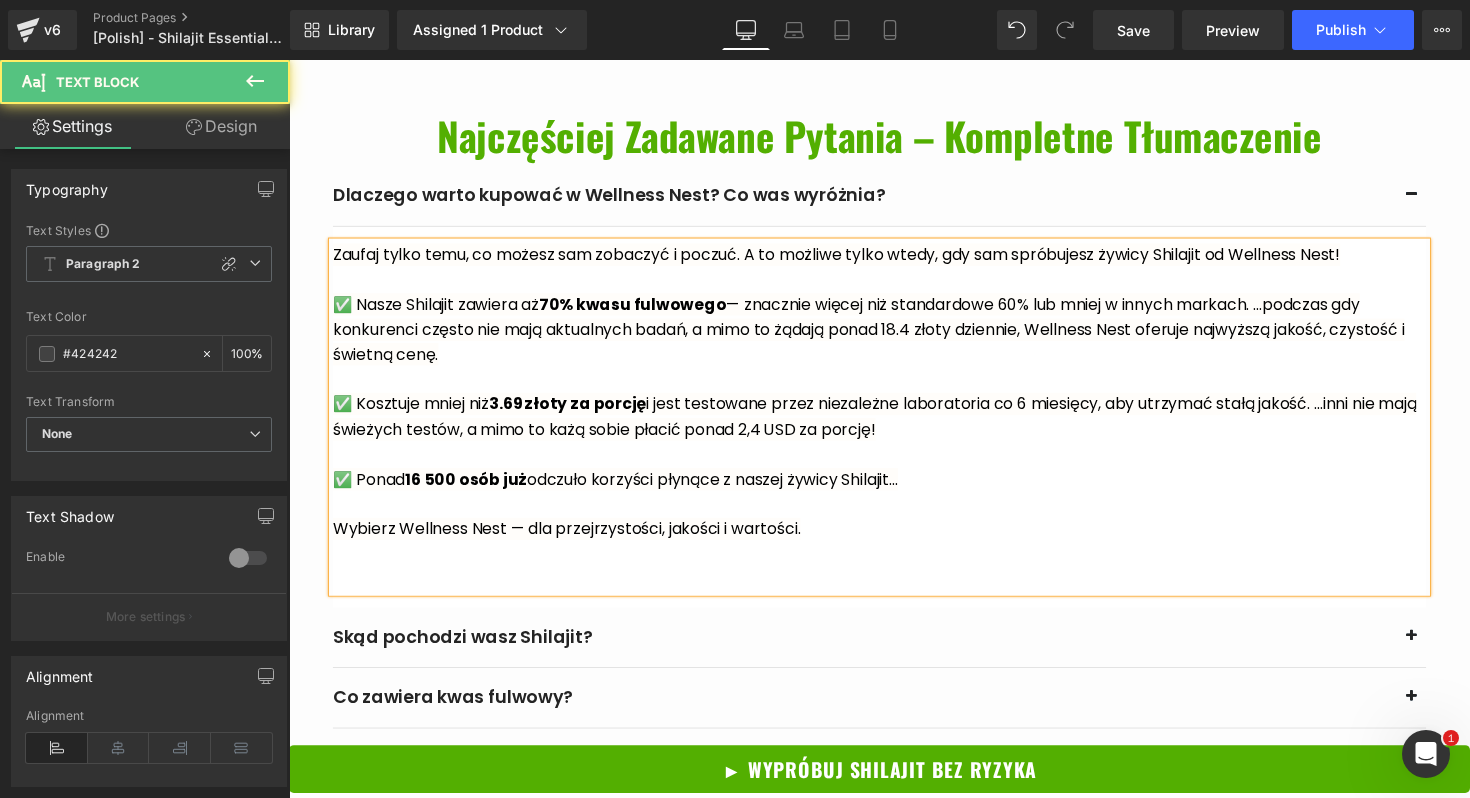click on "✅ Kosztuje mniej niż  [PRICE]  złoty za porcję  i jest testowane przez niezależne laboratoria co 6 miesięcy, aby utrzymać stałą jakość. …inni nie mają świeżych testów, a mimo to każą sobie płacić ponad [PRICE] za porcję!" at bounding box center [889, 425] 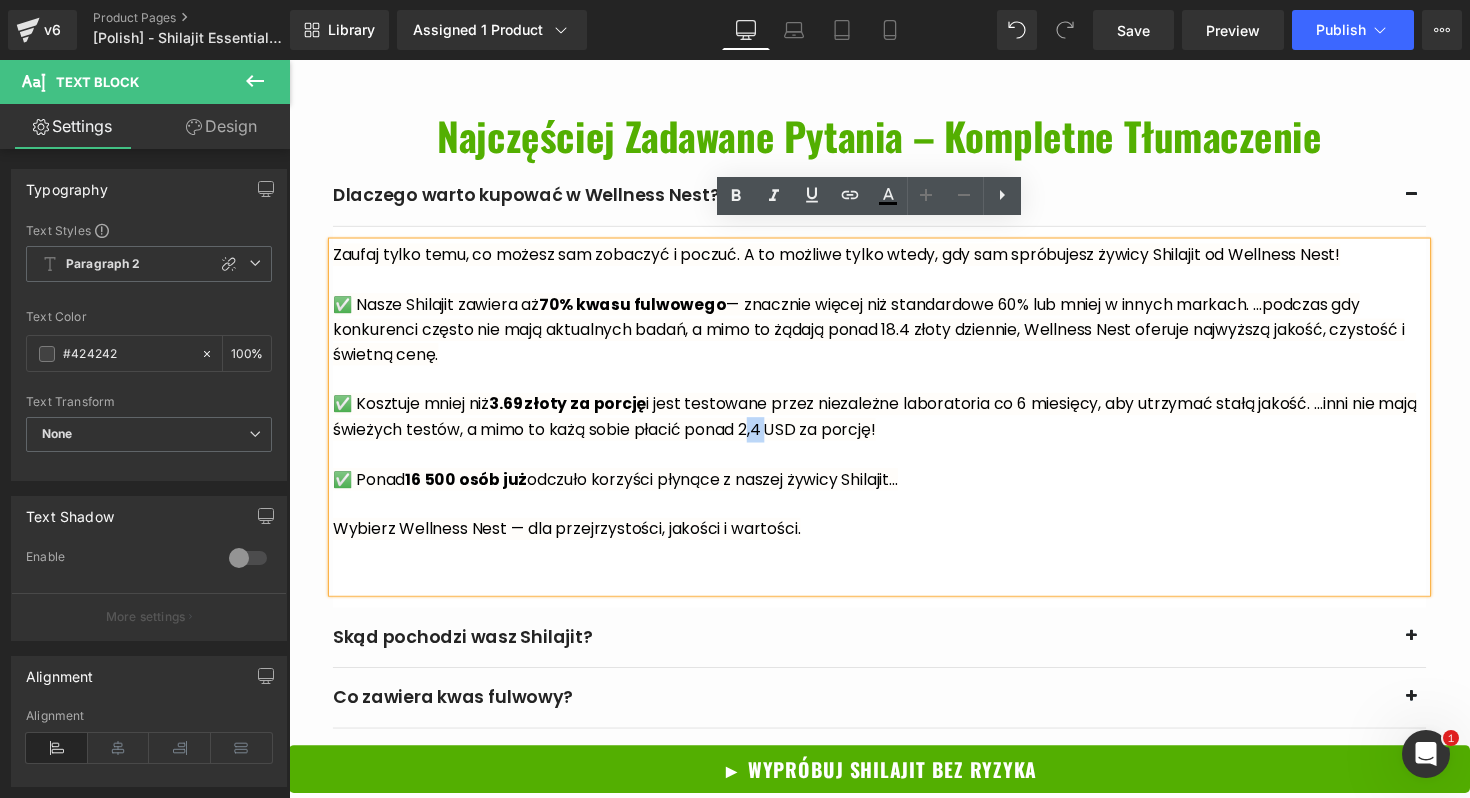 drag, startPoint x: 821, startPoint y: 423, endPoint x: 798, endPoint y: 424, distance: 23.021729 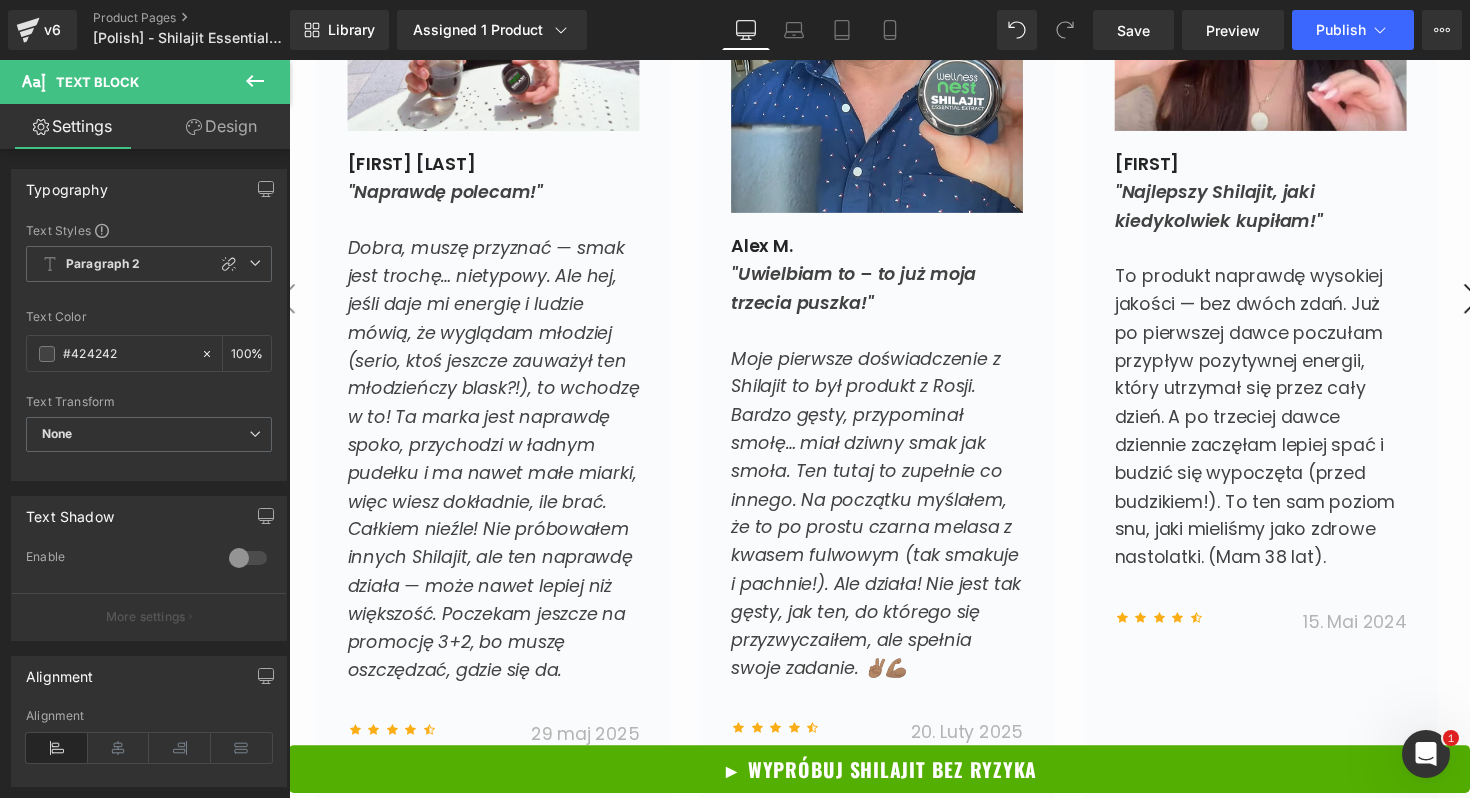 scroll, scrollTop: 8576, scrollLeft: 0, axis: vertical 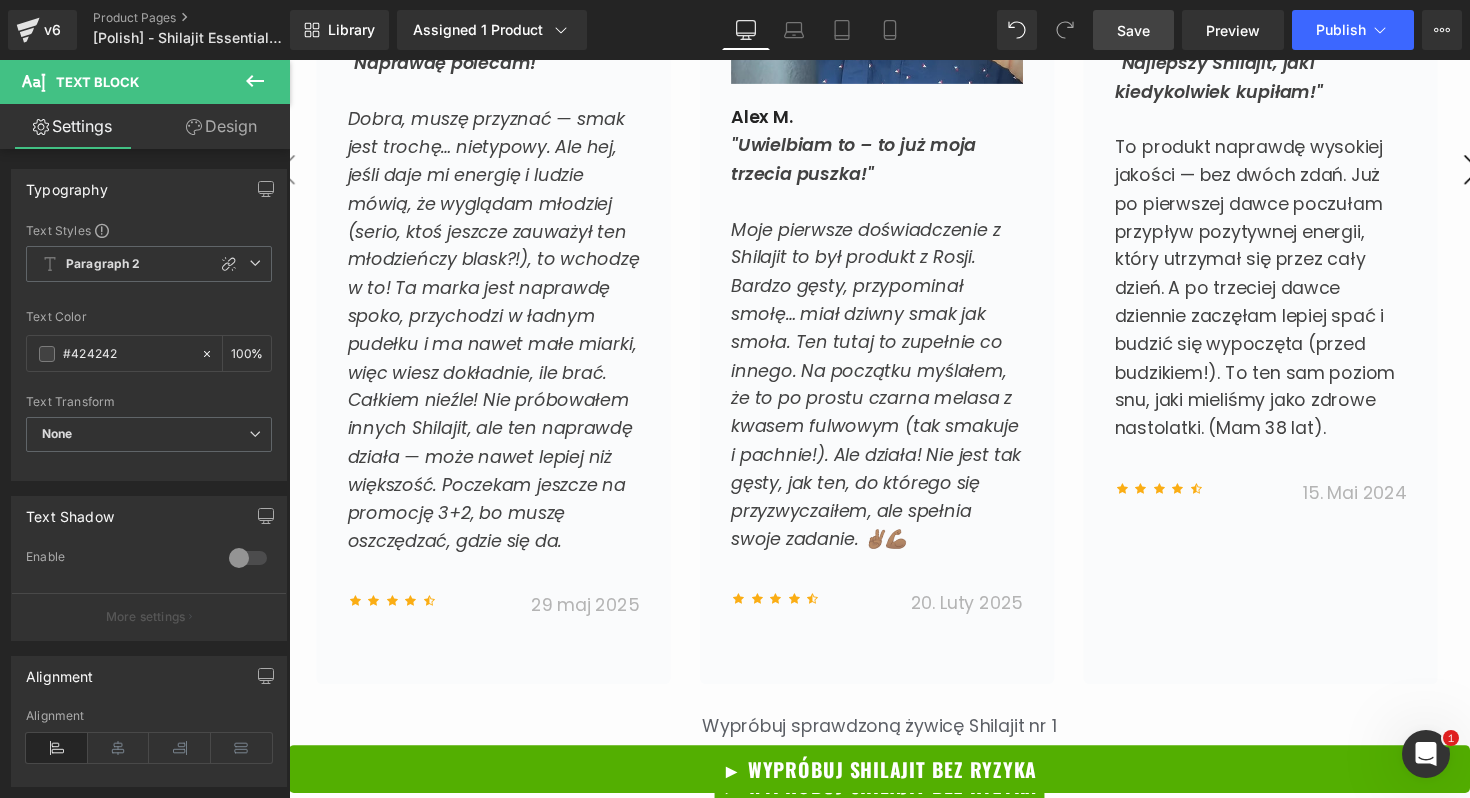 drag, startPoint x: 1136, startPoint y: 36, endPoint x: 385, endPoint y: 237, distance: 777.433 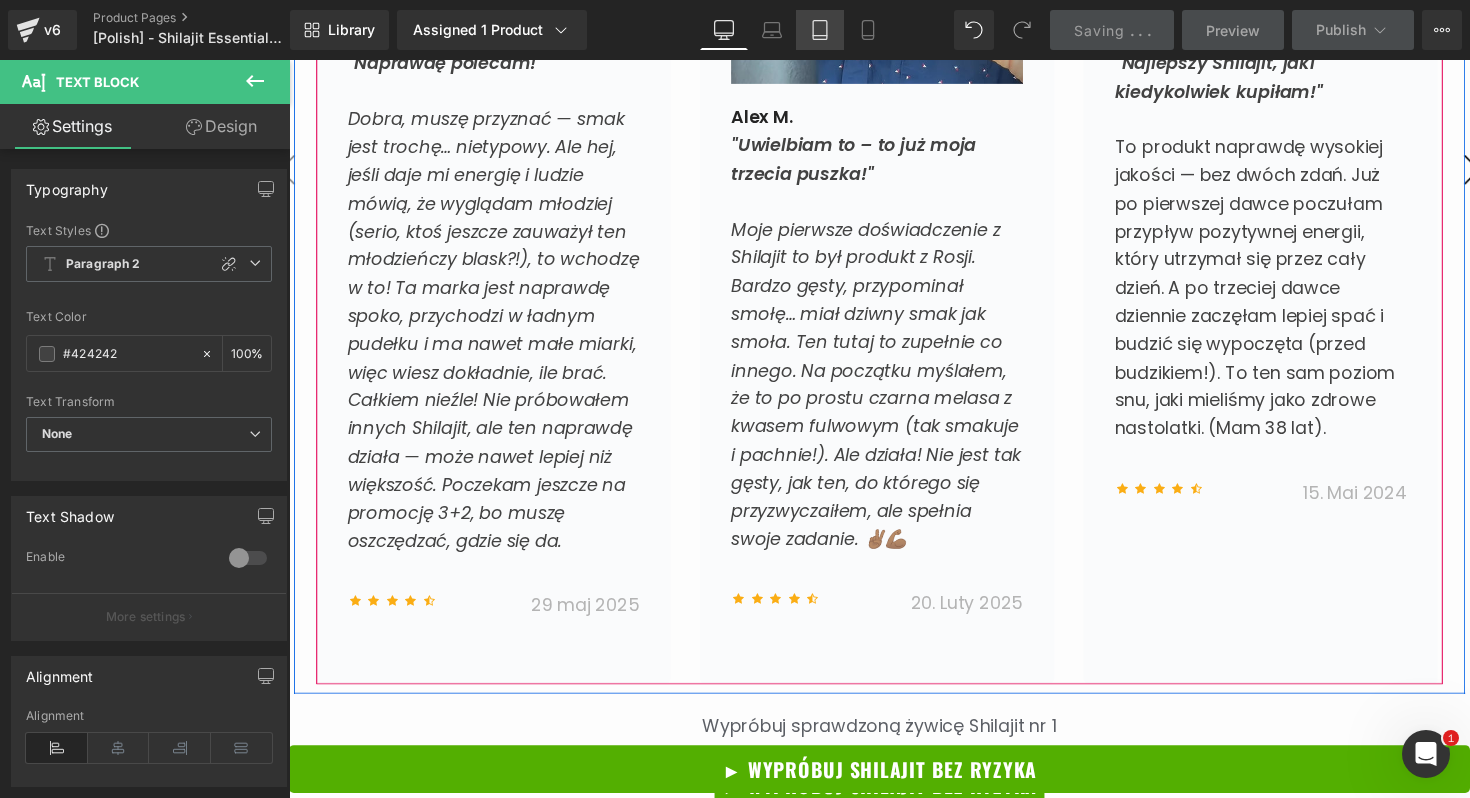 click 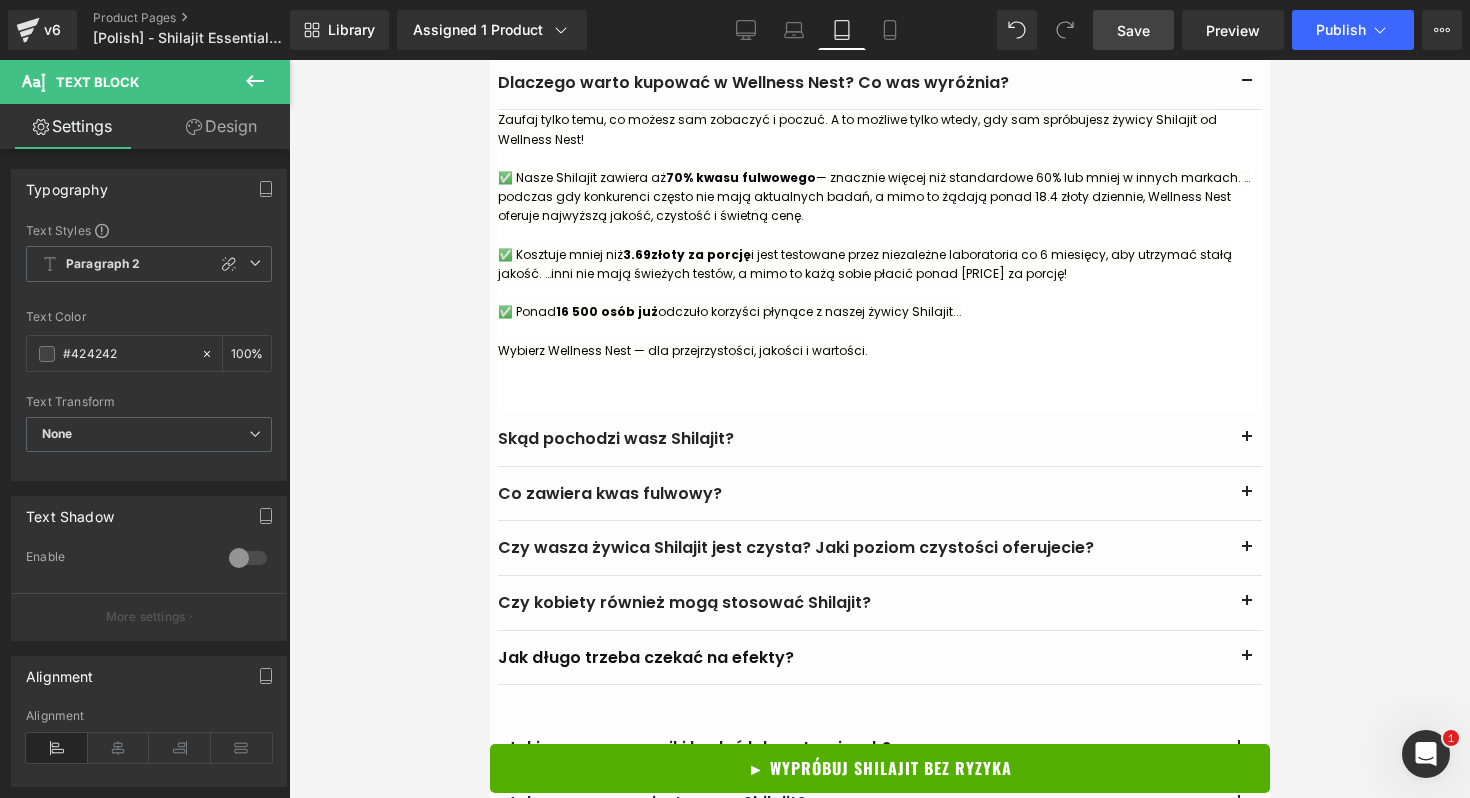 scroll, scrollTop: 5978, scrollLeft: 0, axis: vertical 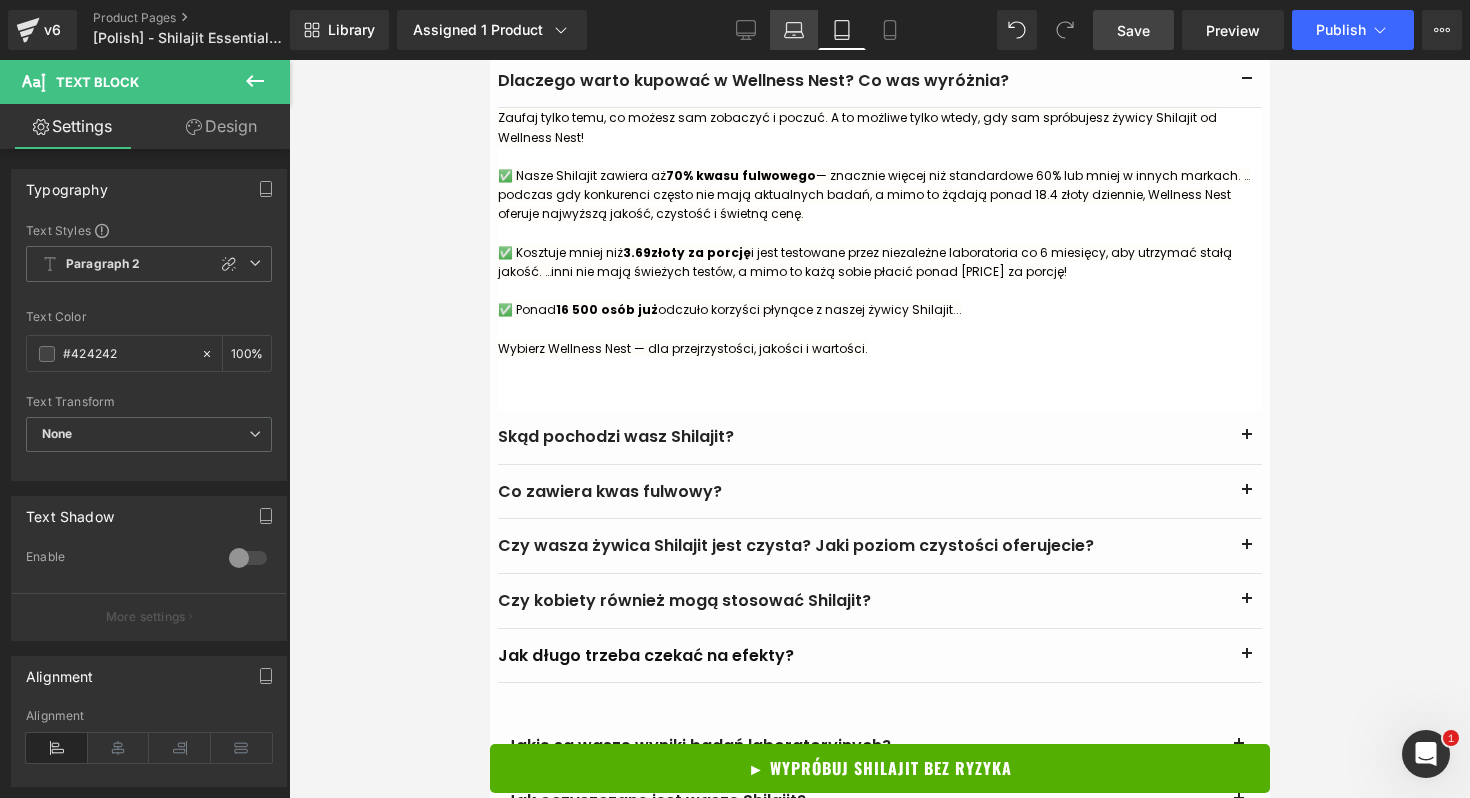 click 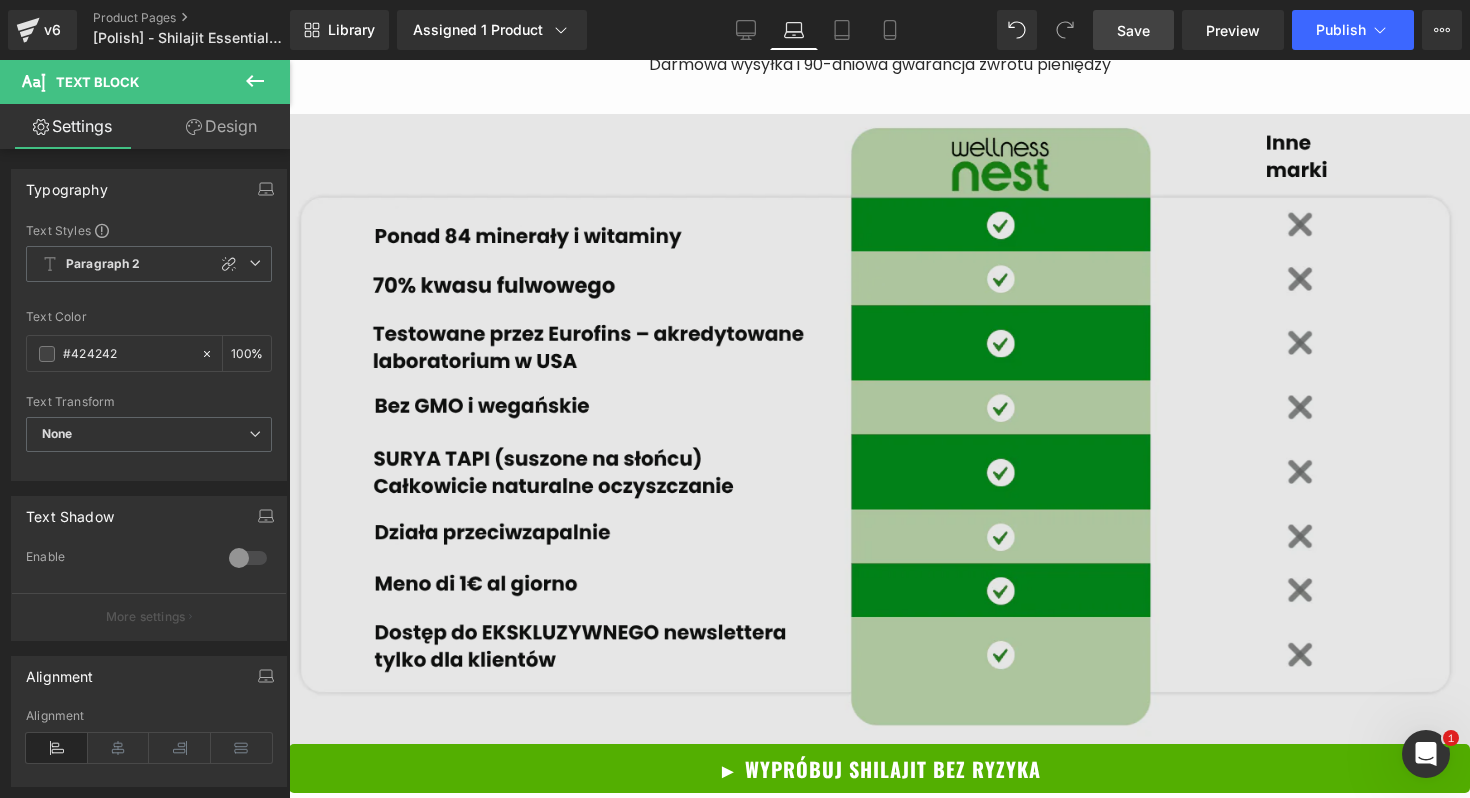 scroll, scrollTop: 4470, scrollLeft: 0, axis: vertical 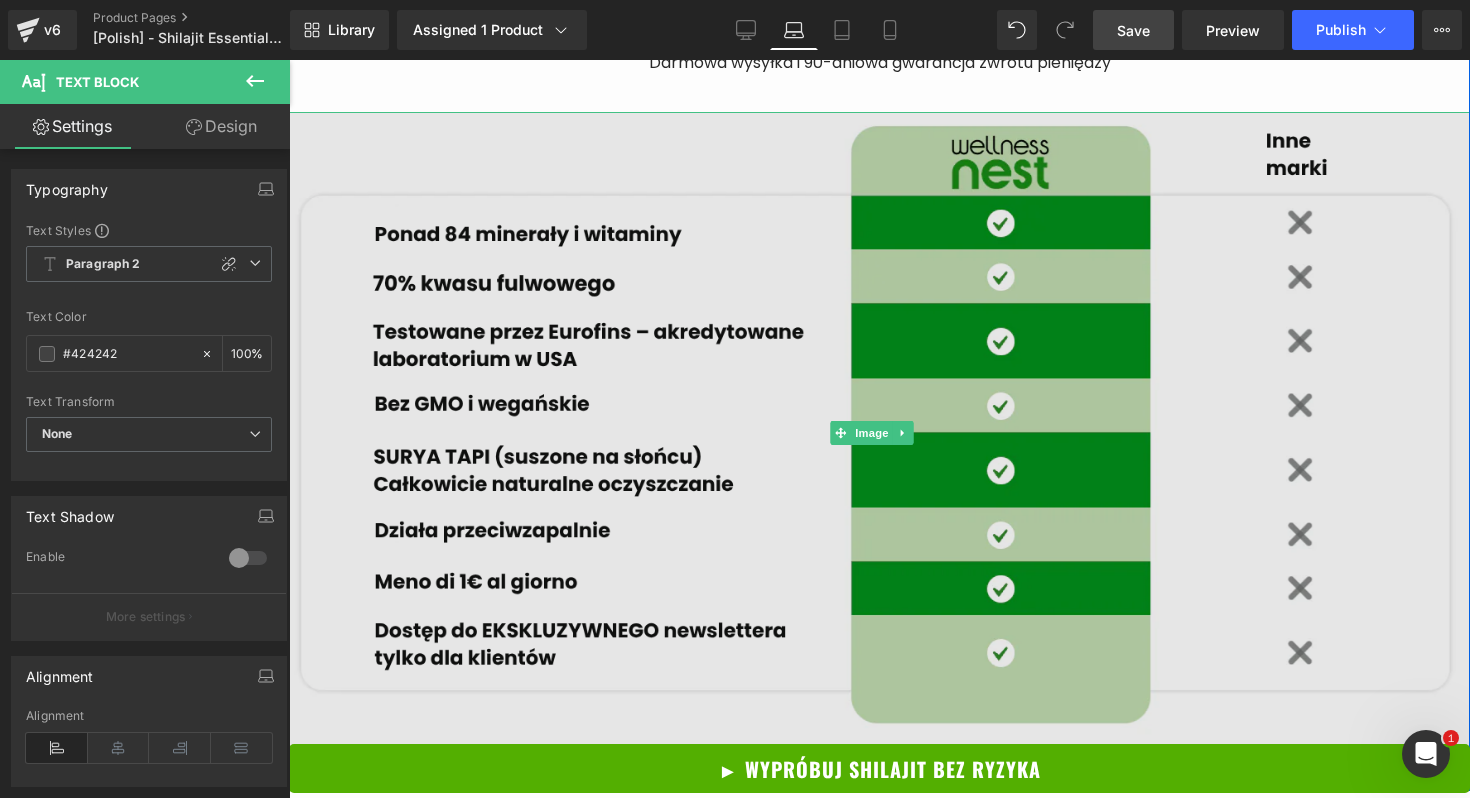 click at bounding box center (879, 433) 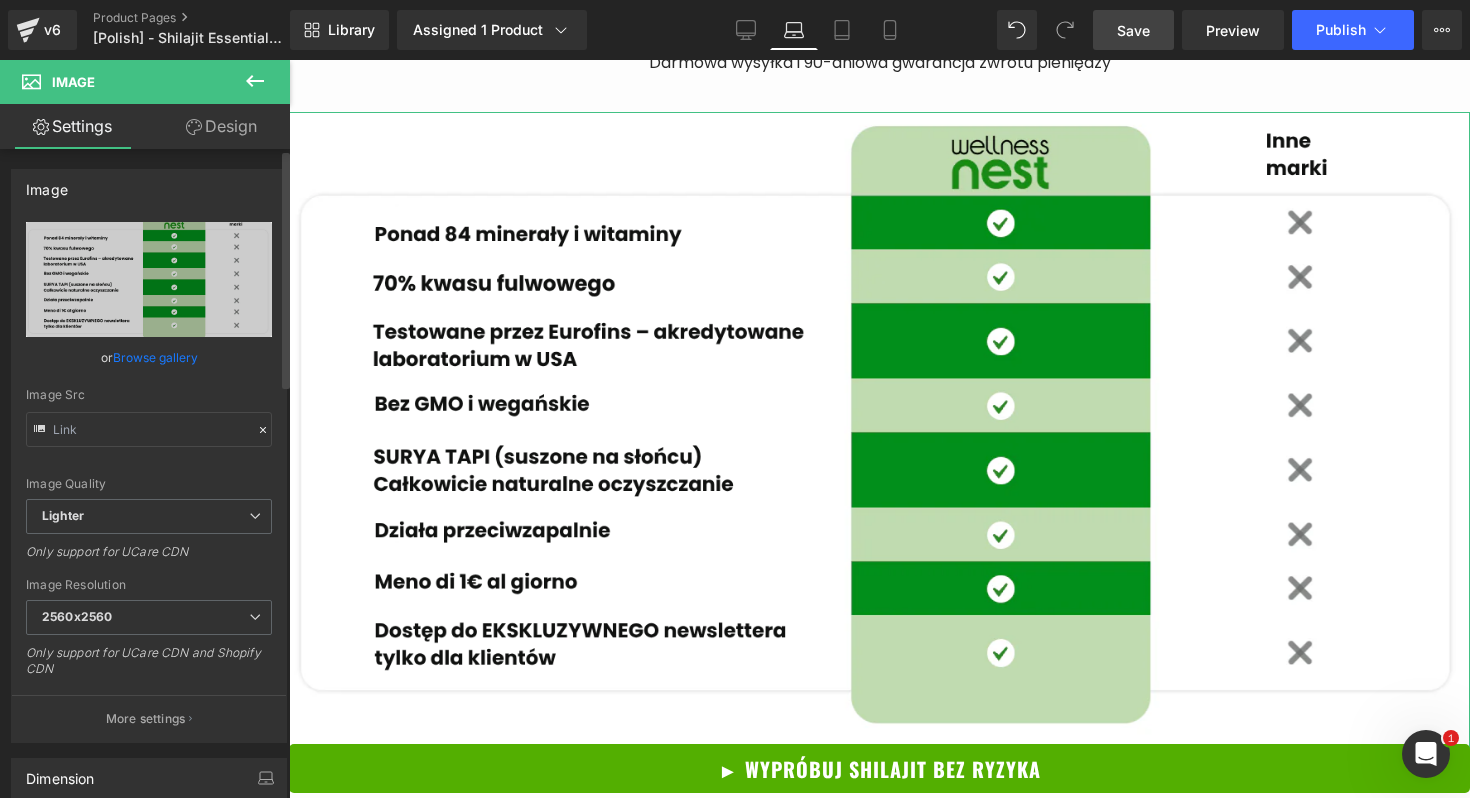 click on "Browse gallery" at bounding box center (155, 357) 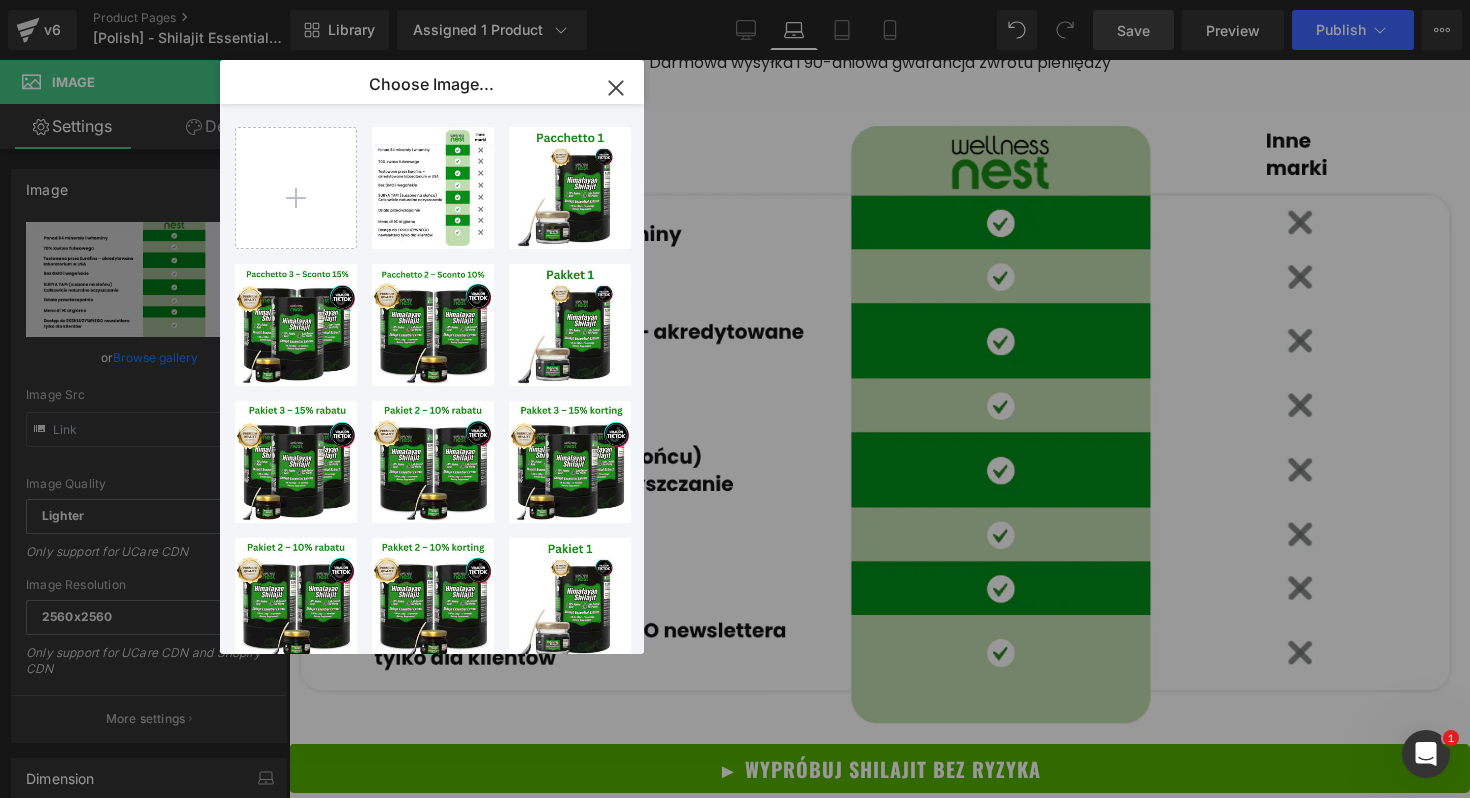 click 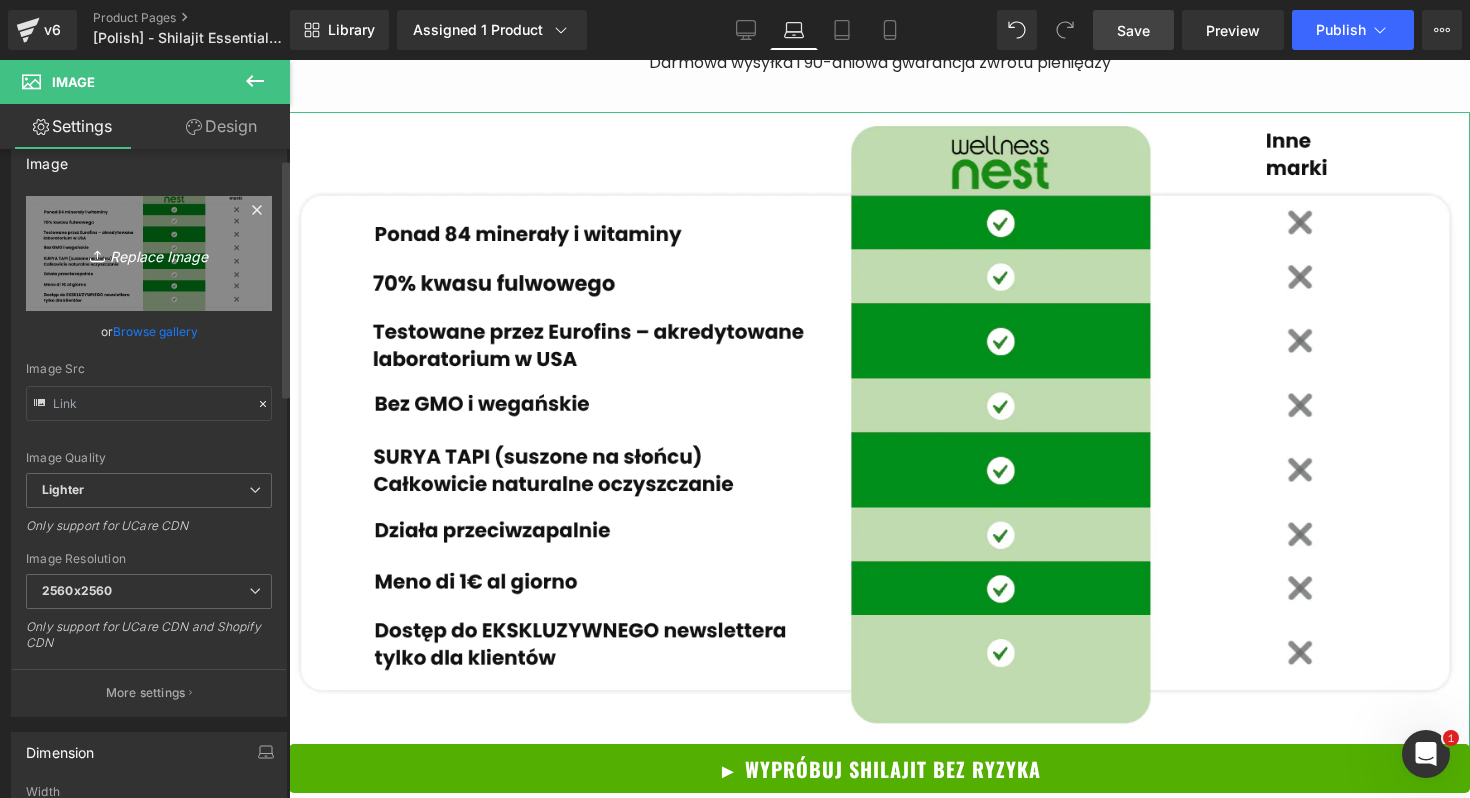 scroll, scrollTop: 25, scrollLeft: 0, axis: vertical 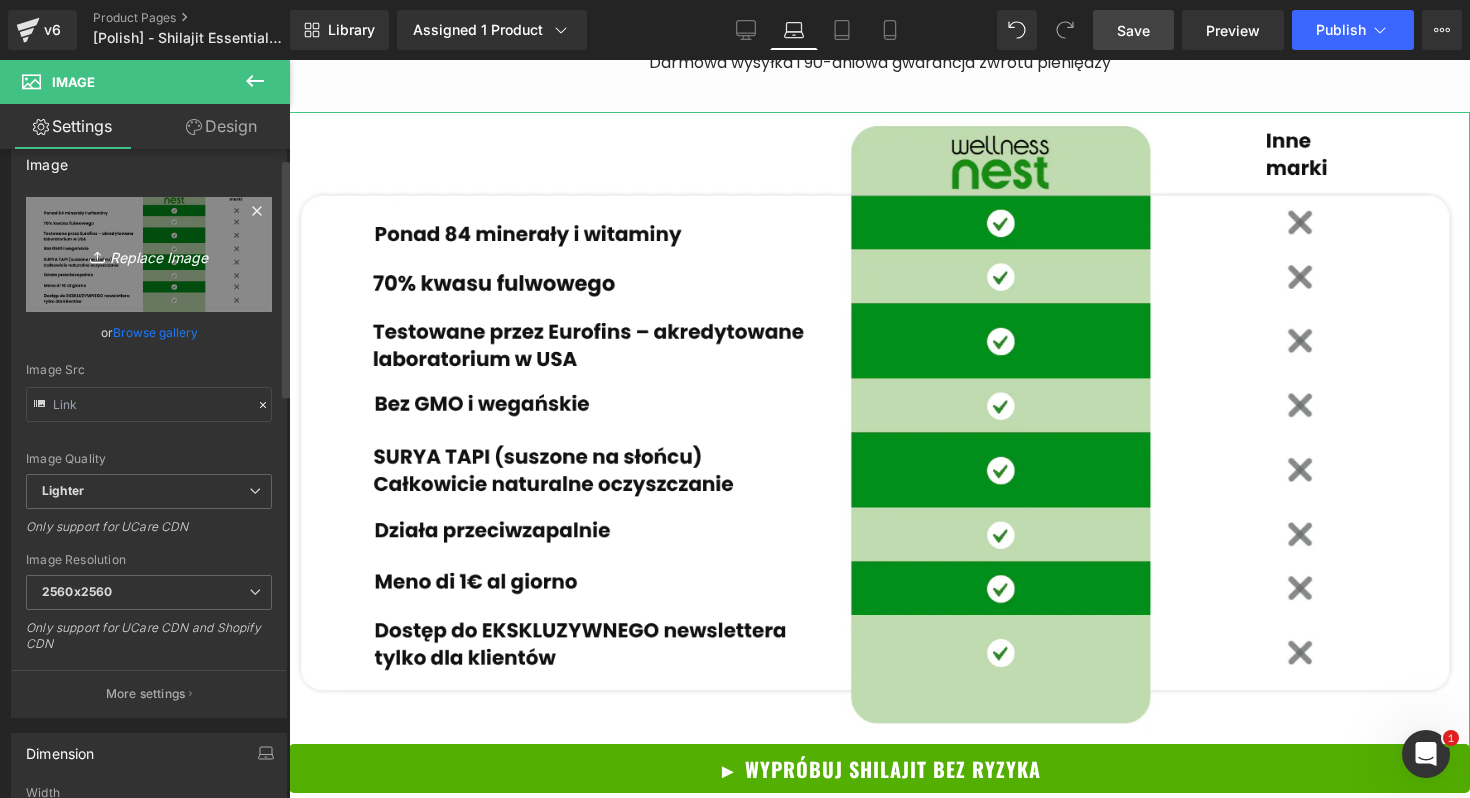 click on "Replace Image" at bounding box center [149, 254] 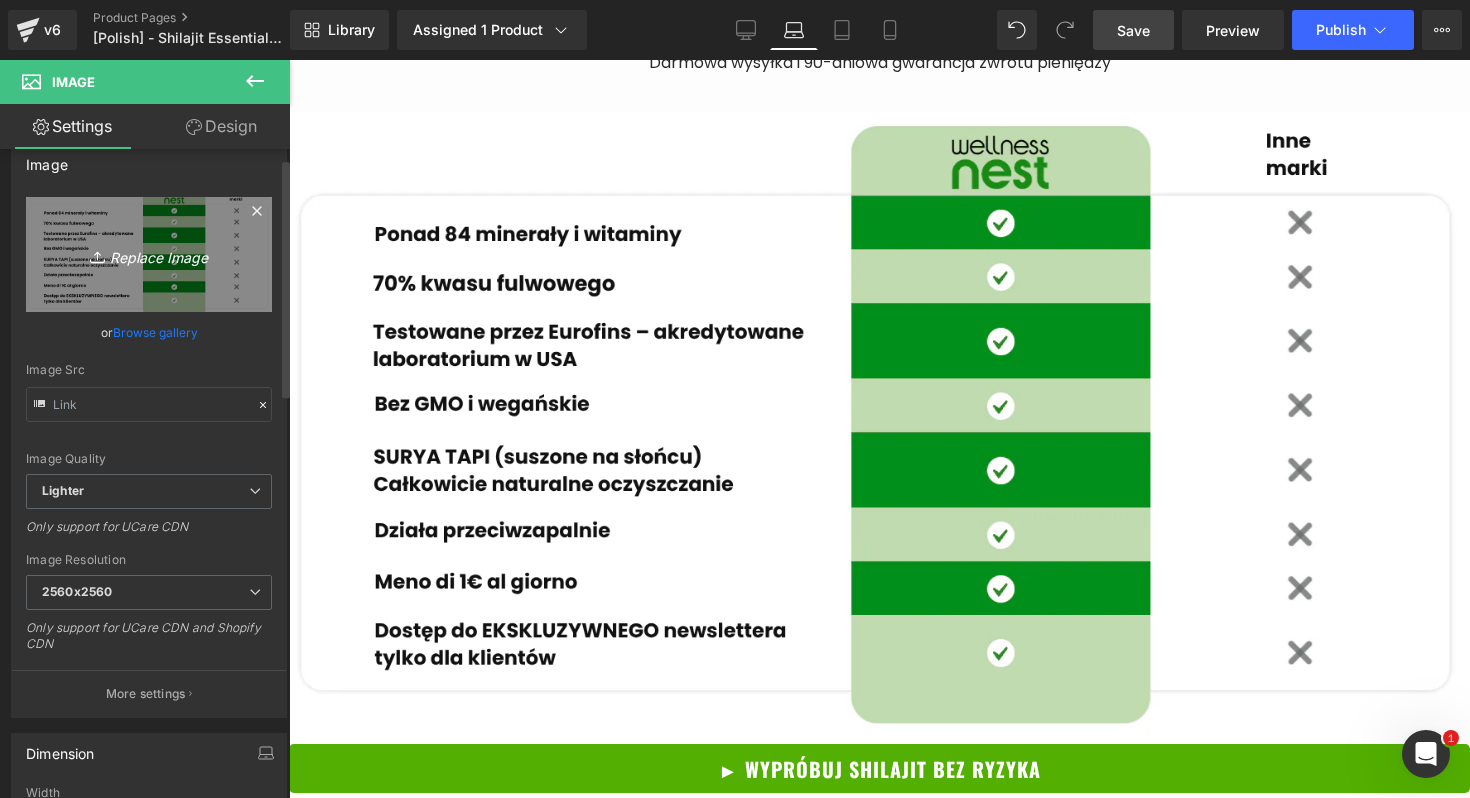 type on "C:\fakepath\PC.png" 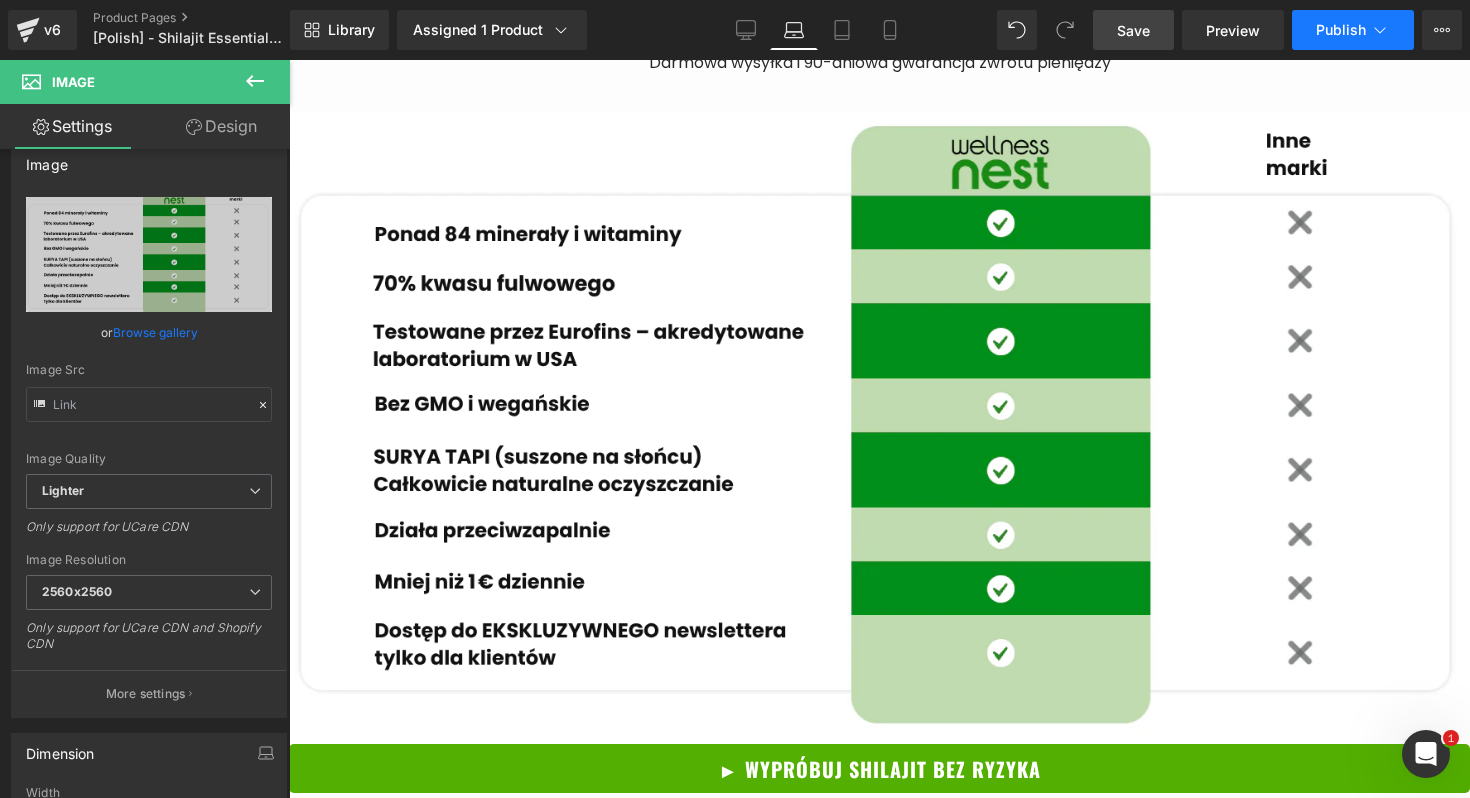 click on "Publish" at bounding box center [1353, 30] 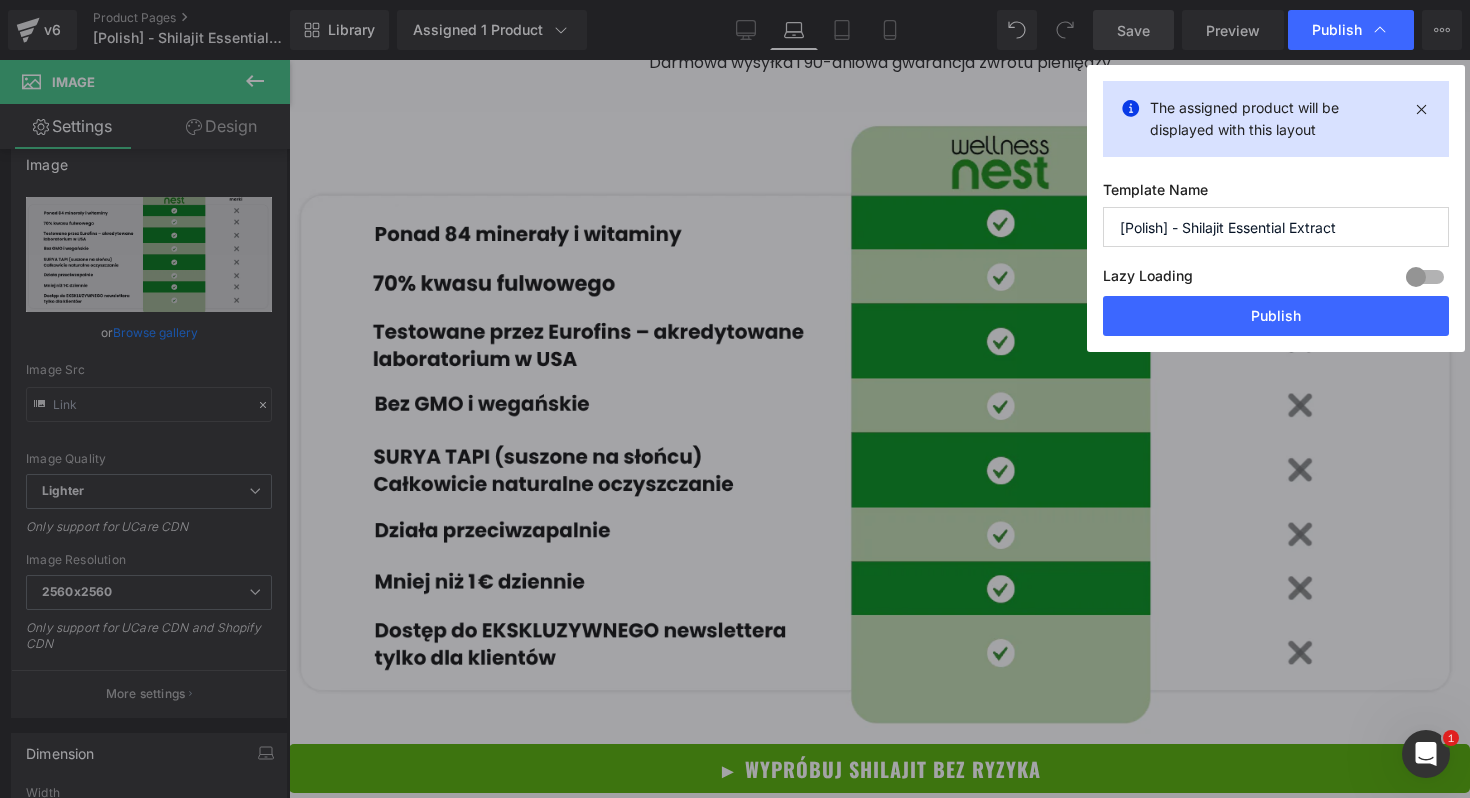 click at bounding box center (1421, 109) 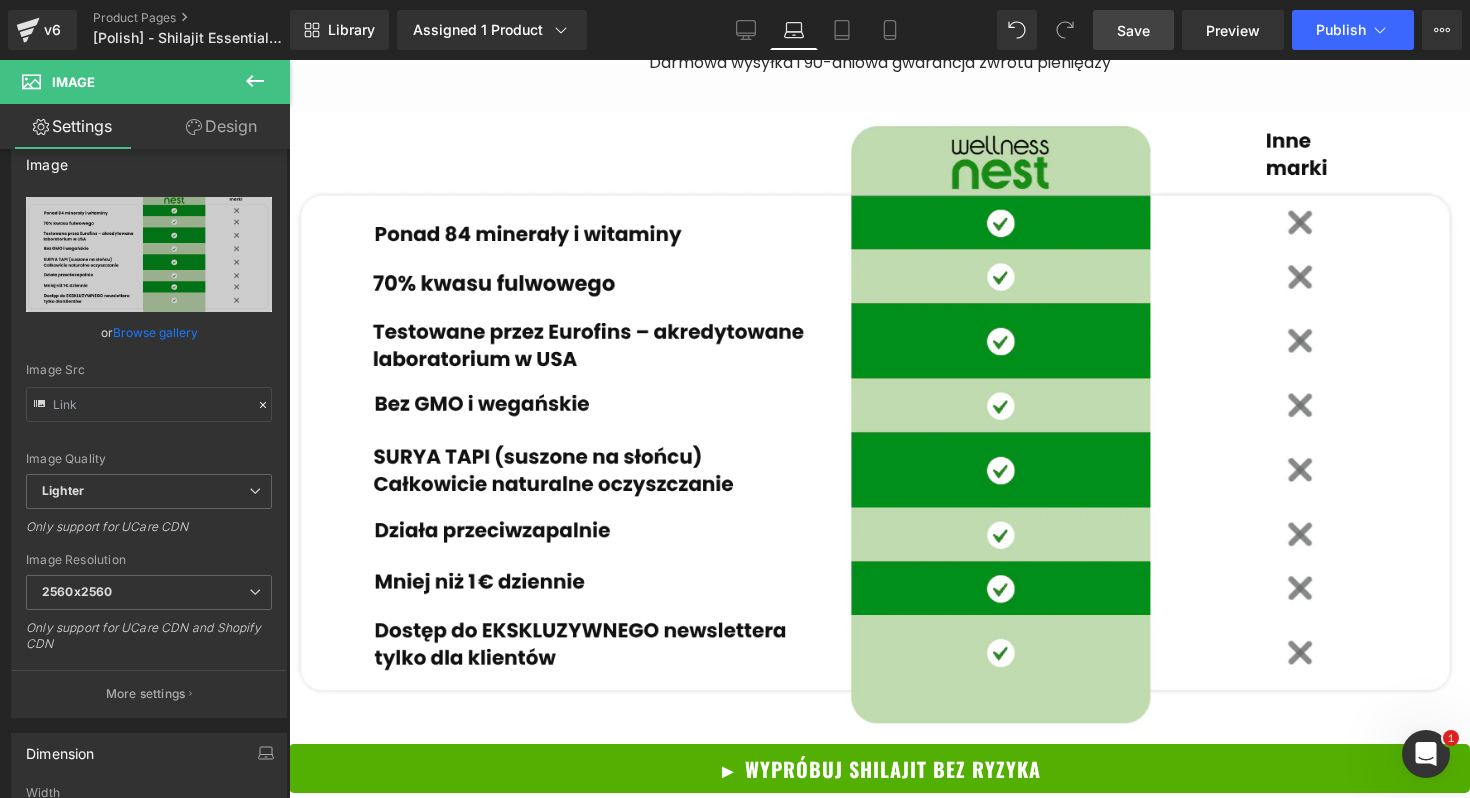 click on "Save" at bounding box center [1133, 30] 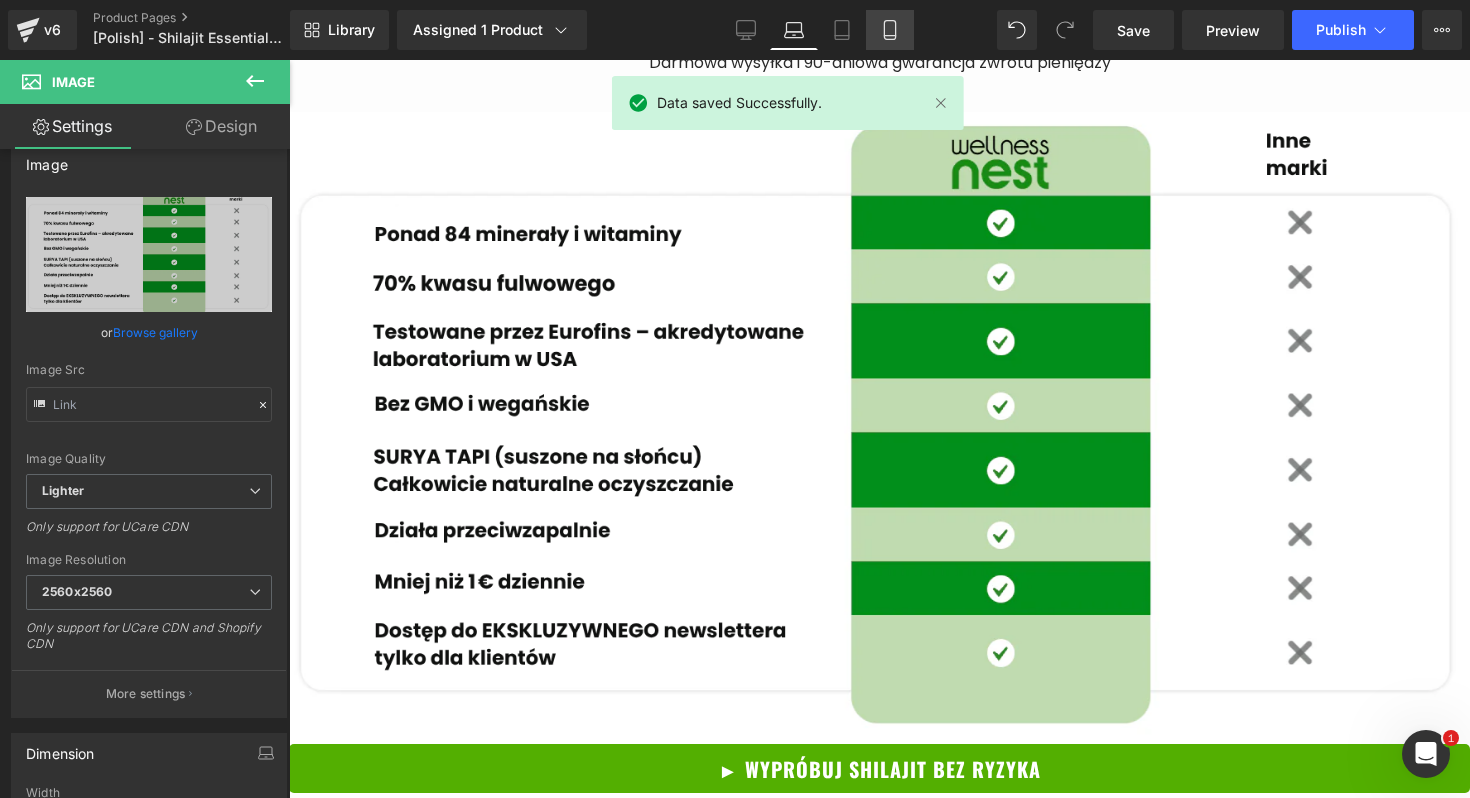 click on "Mobile" at bounding box center [890, 30] 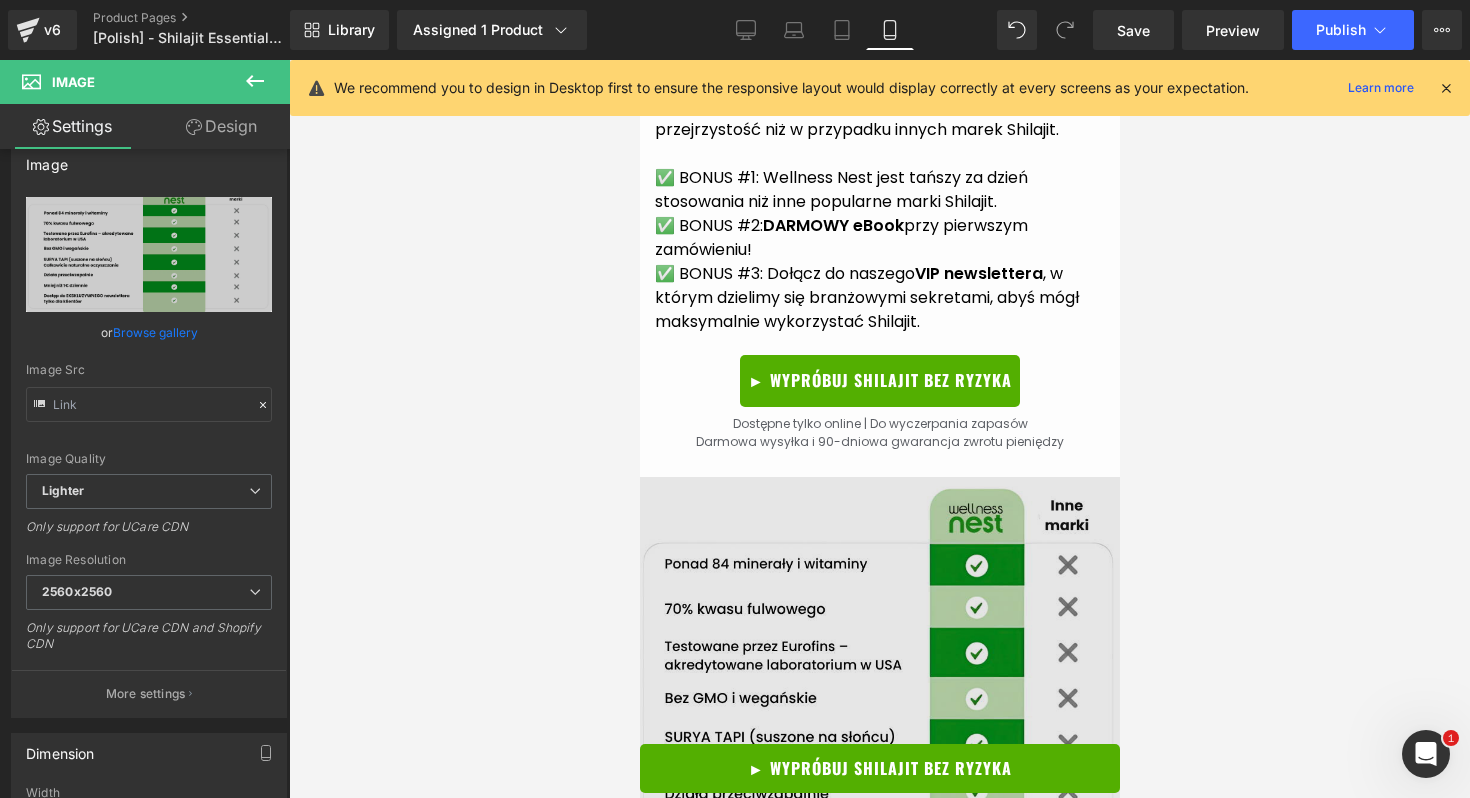 scroll, scrollTop: 4490, scrollLeft: 0, axis: vertical 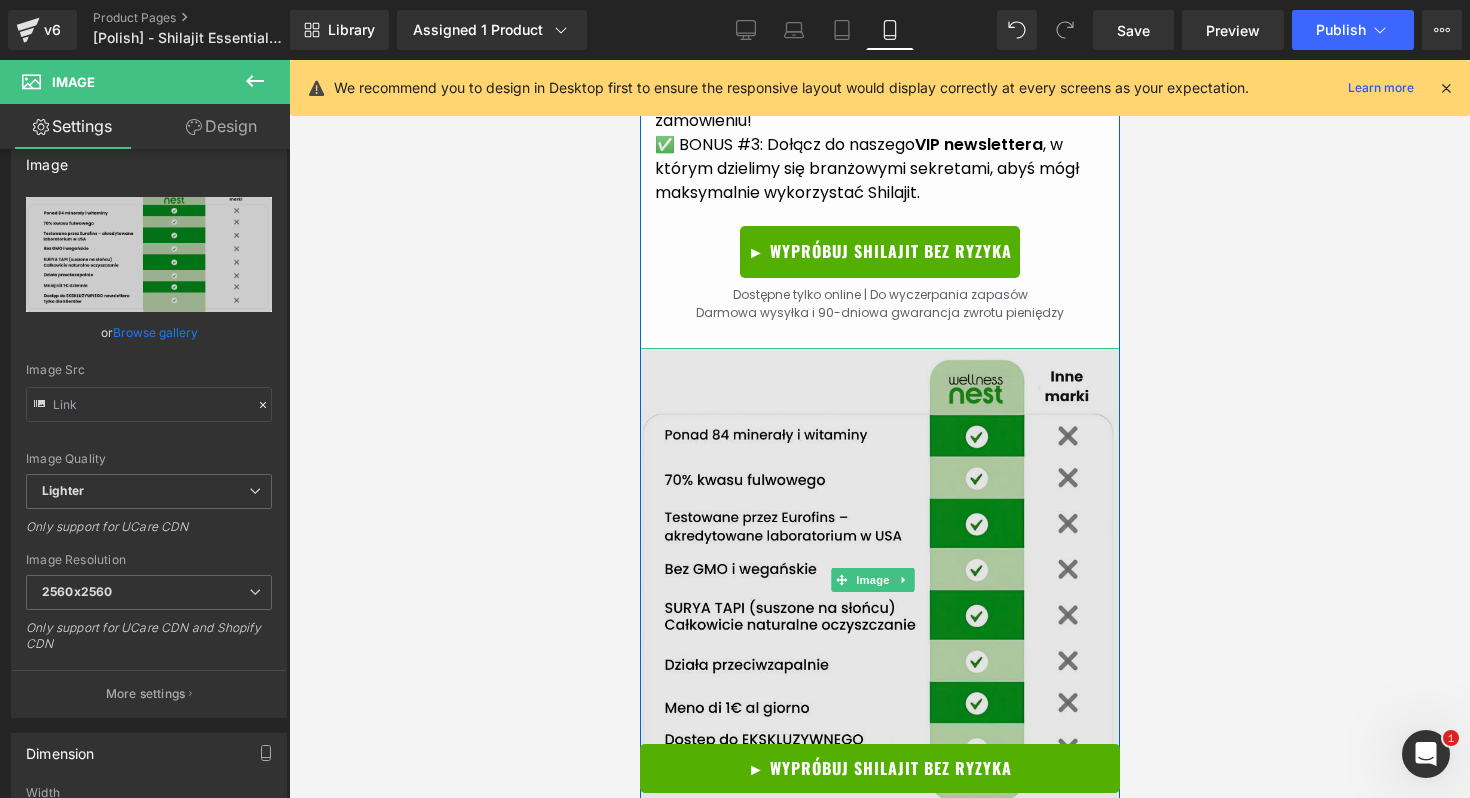 click at bounding box center [879, 580] 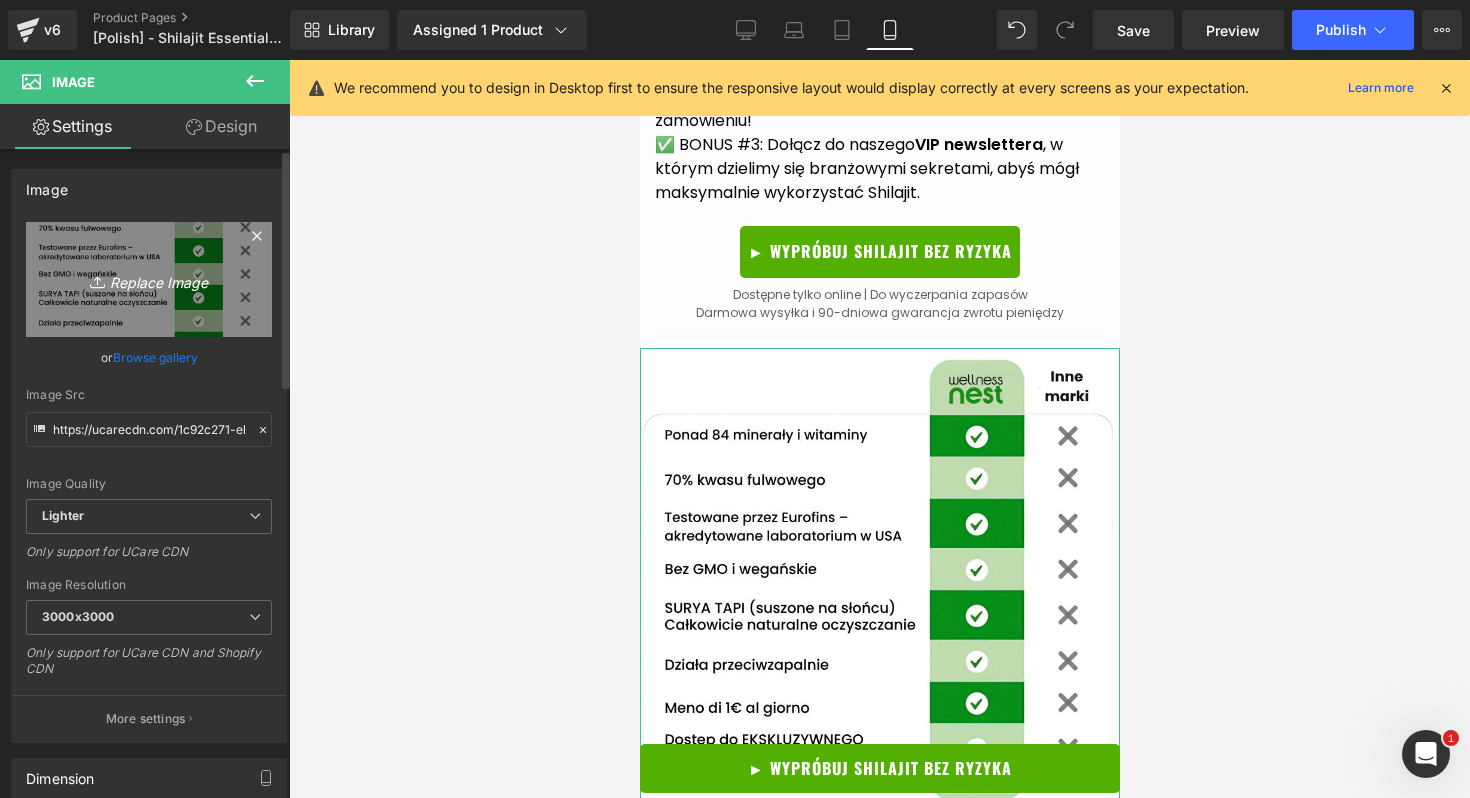 click on "Replace Image" at bounding box center (149, 279) 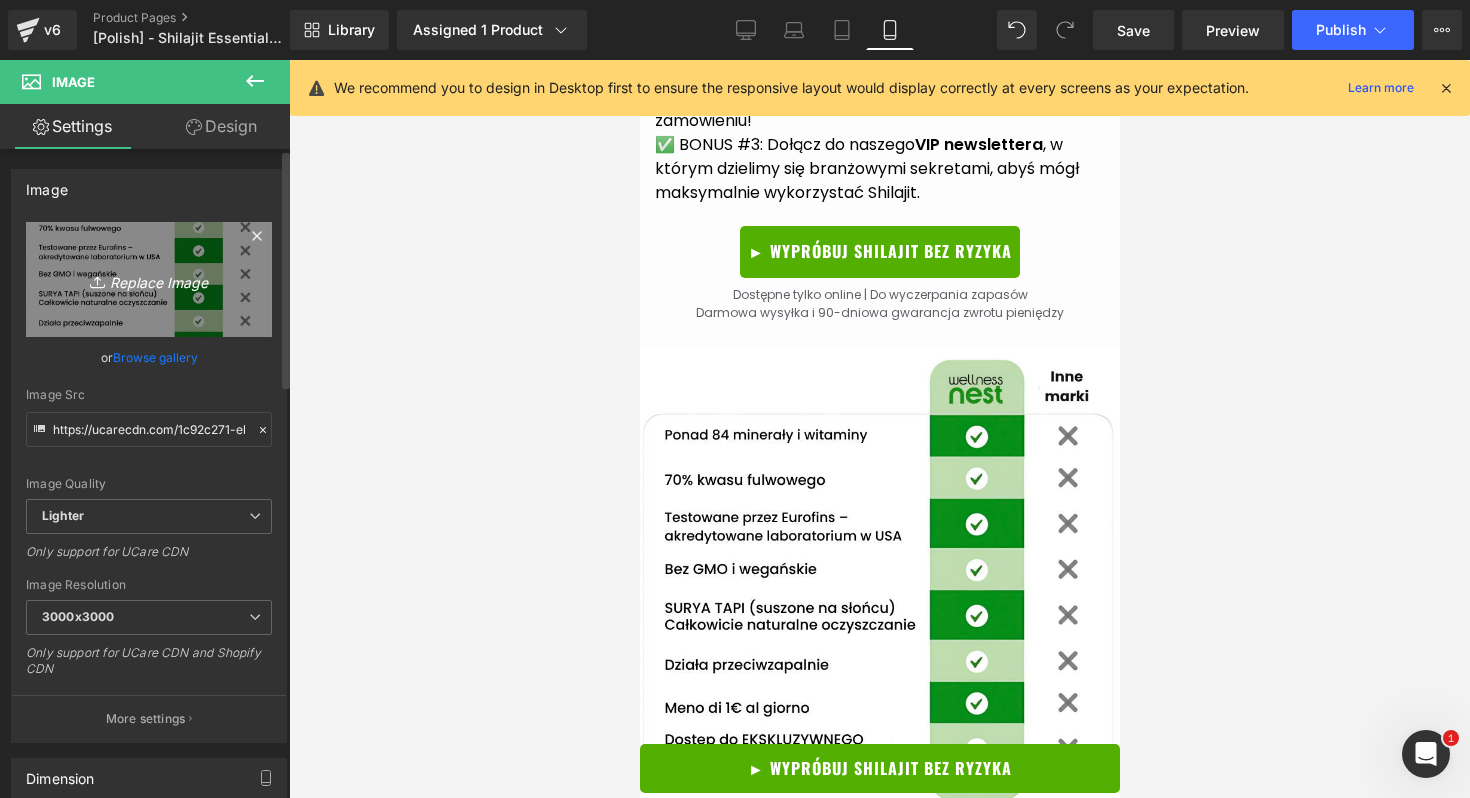 type on "C:\fakepath\MOBILE.png" 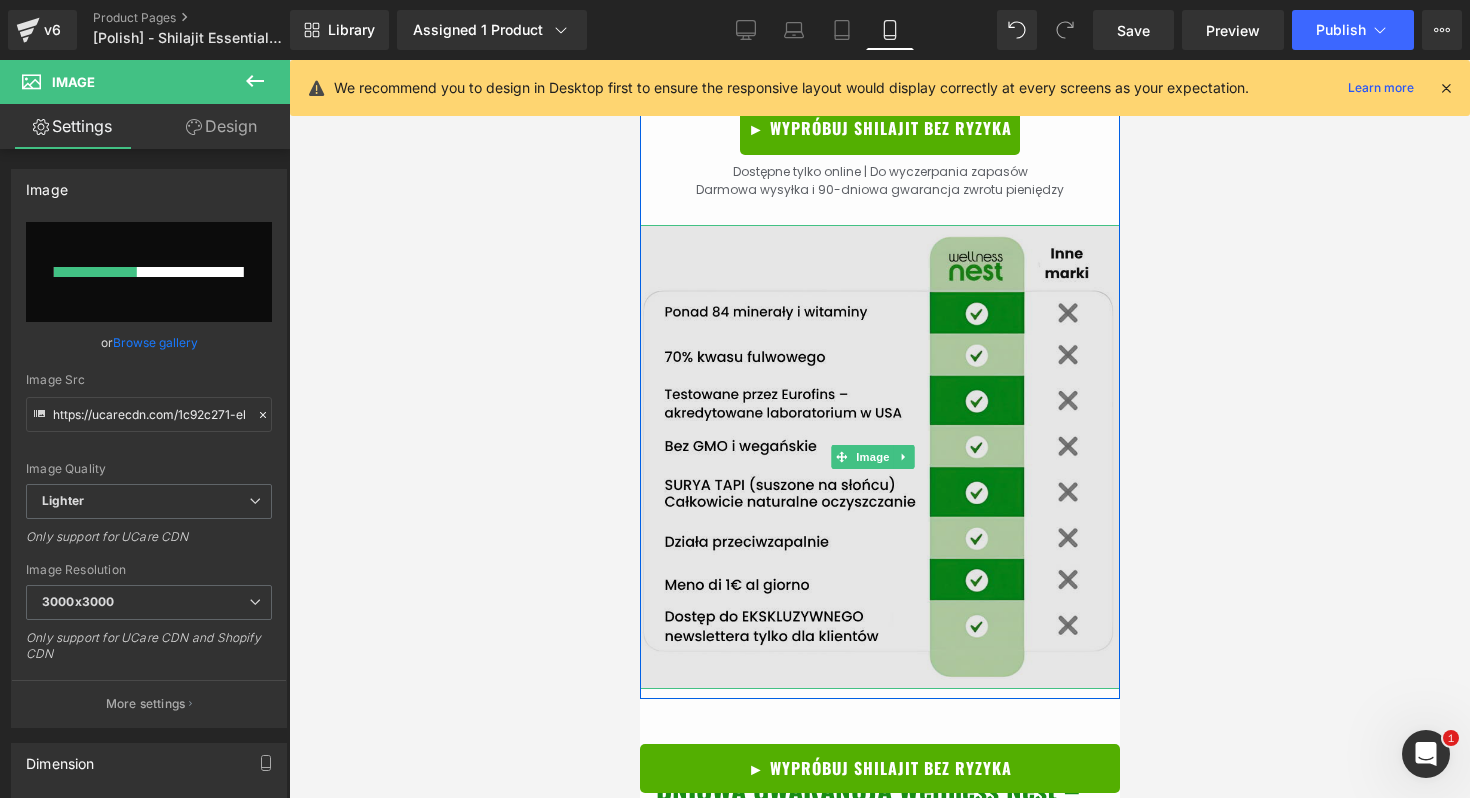 scroll, scrollTop: 4627, scrollLeft: 0, axis: vertical 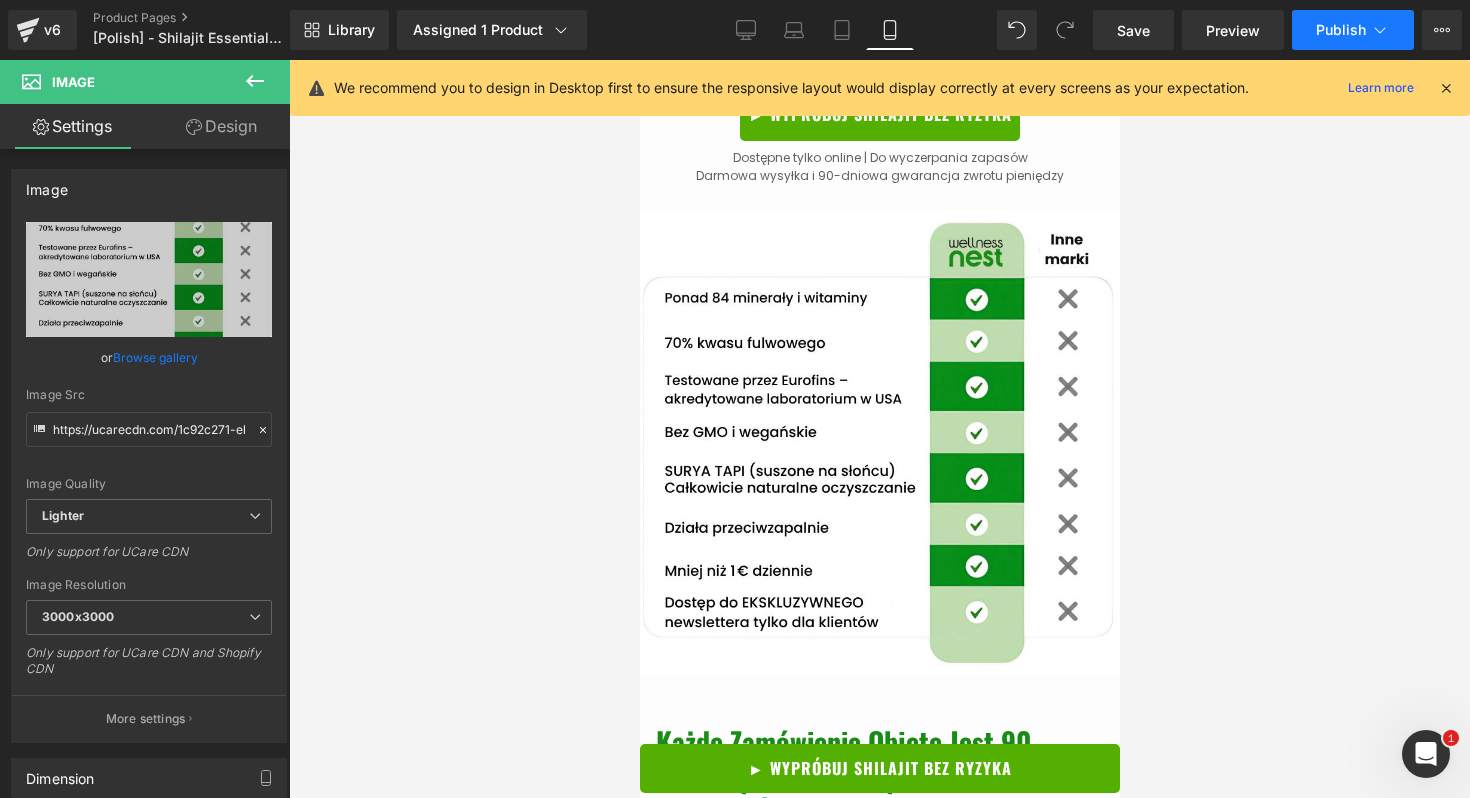 click on "Publish" at bounding box center [1341, 30] 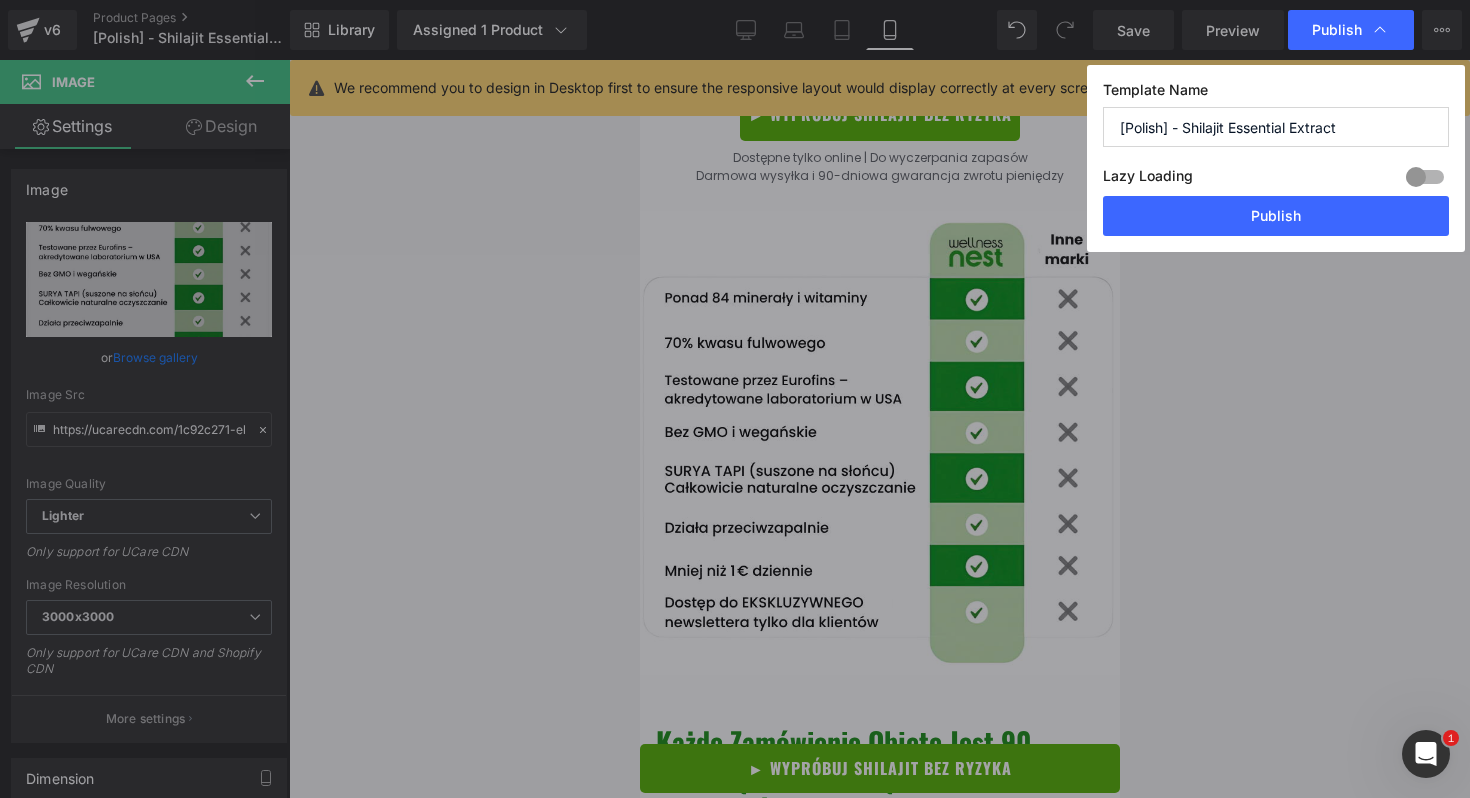 click on "Publish" at bounding box center [1276, 216] 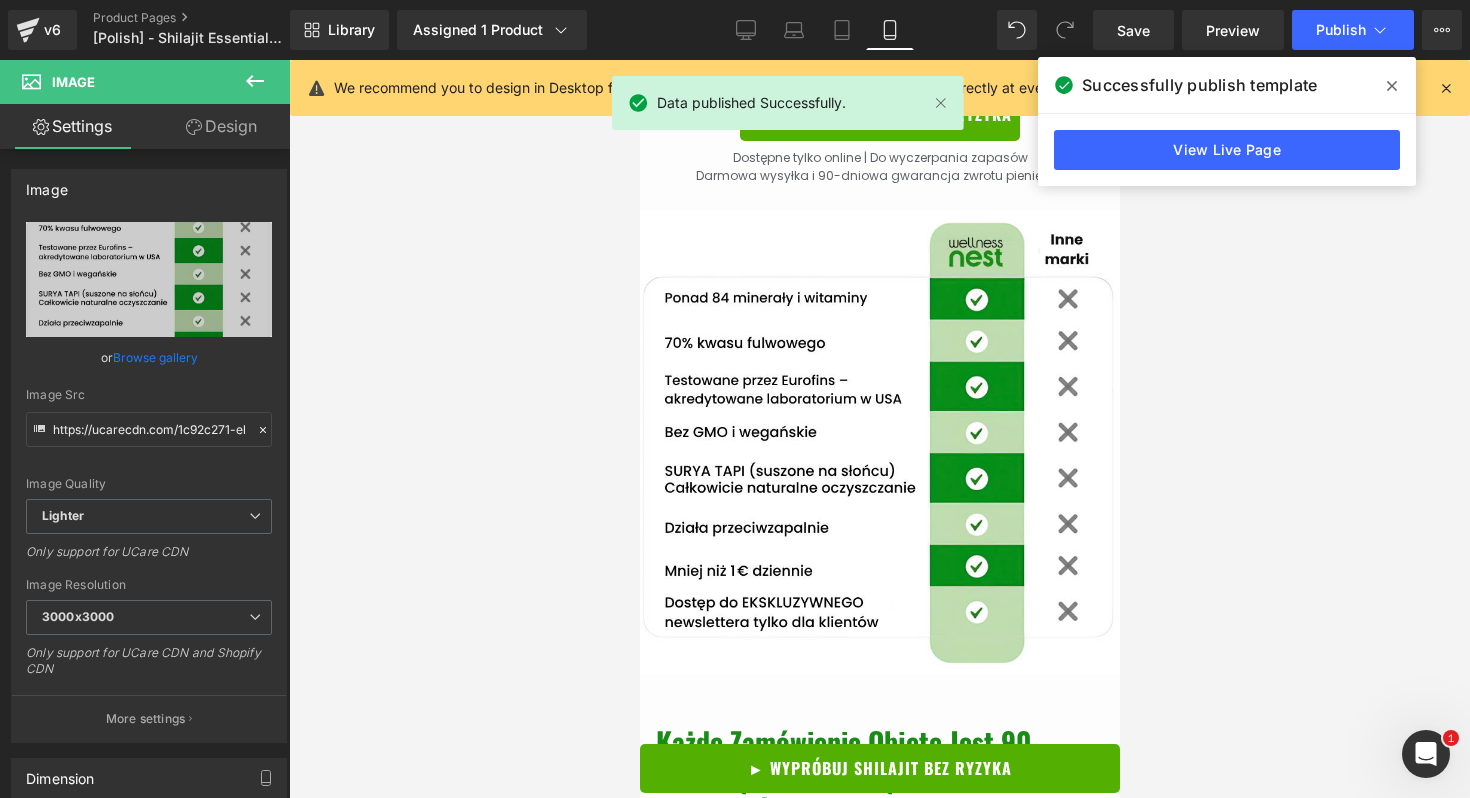 click 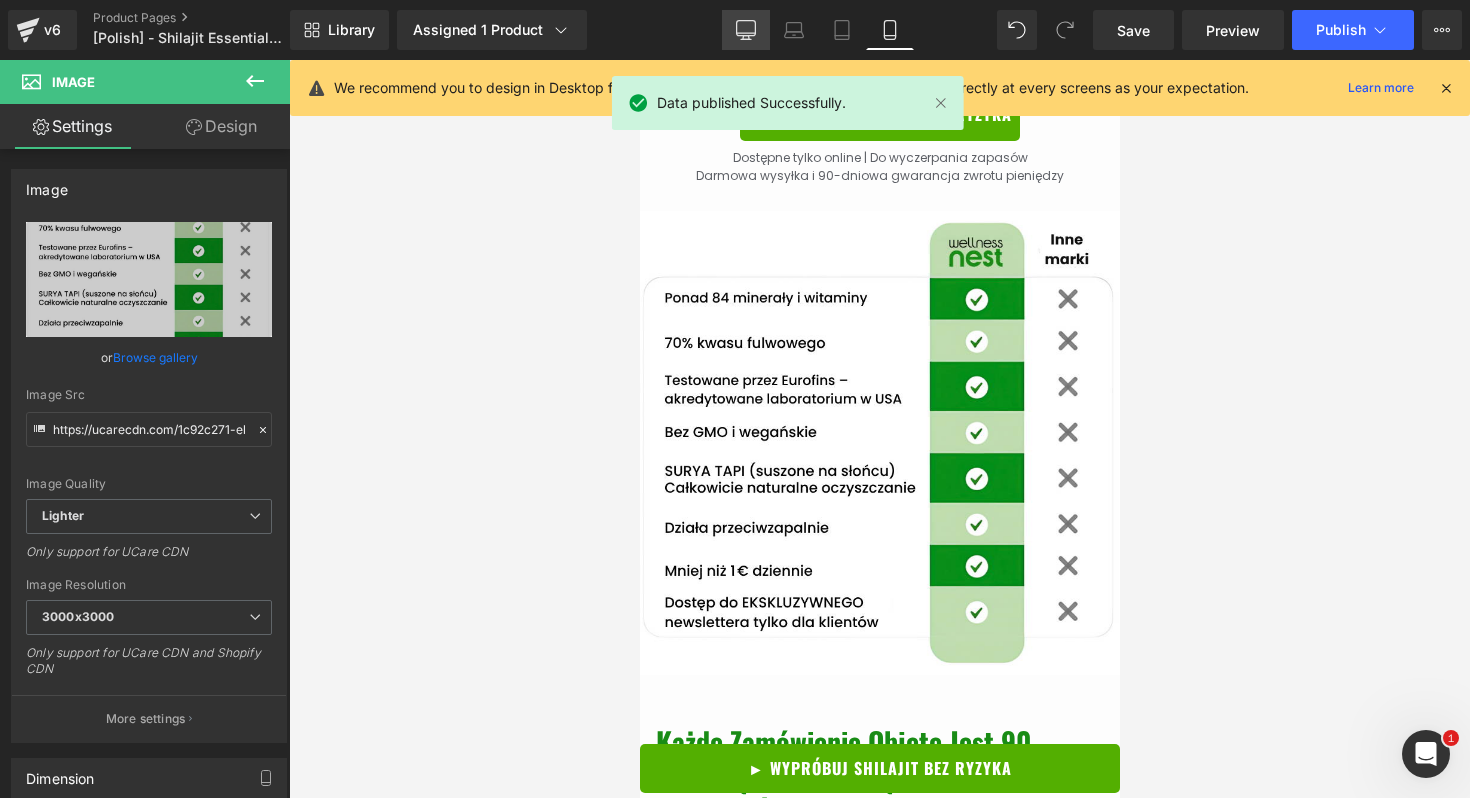 click 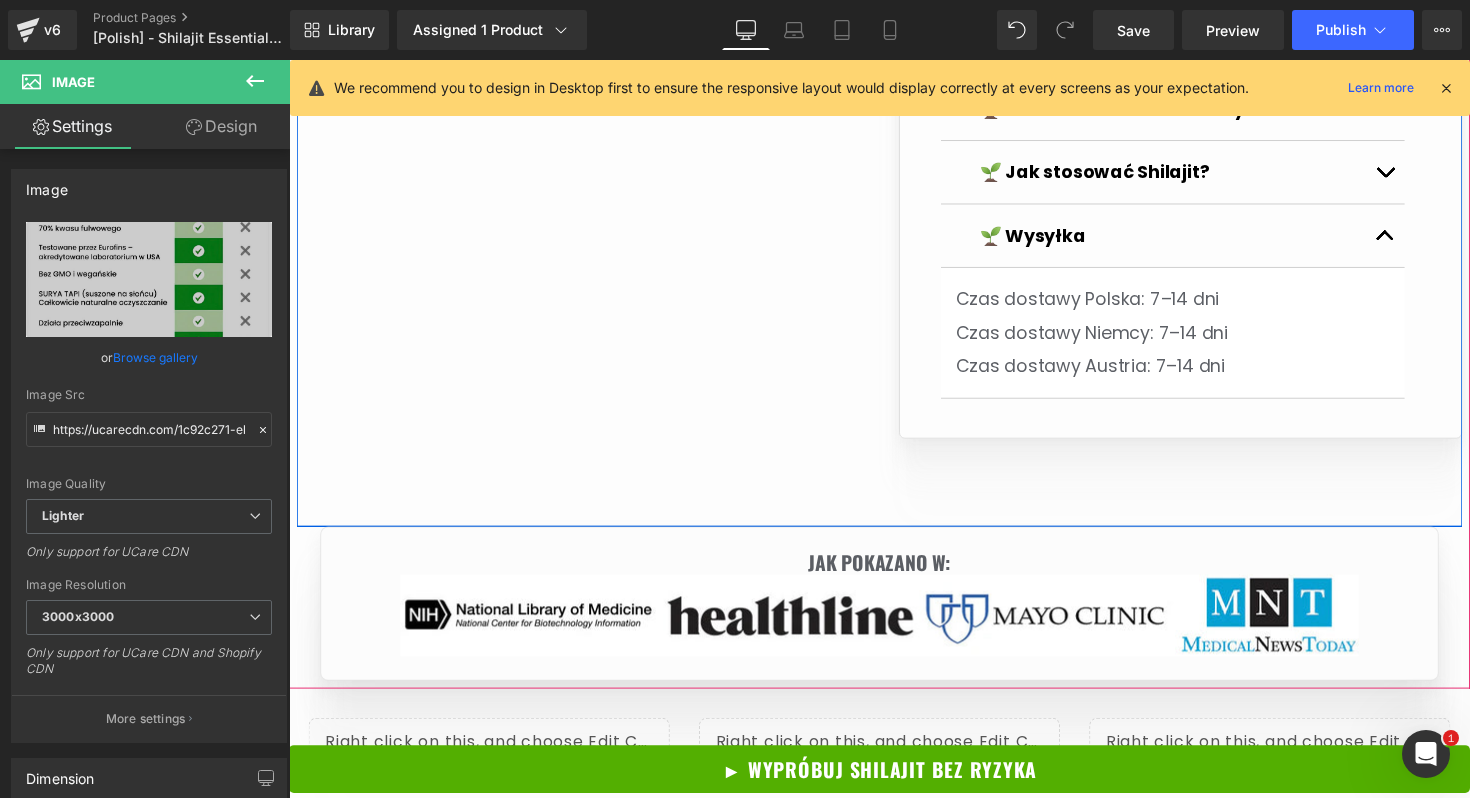 scroll, scrollTop: 2554, scrollLeft: 0, axis: vertical 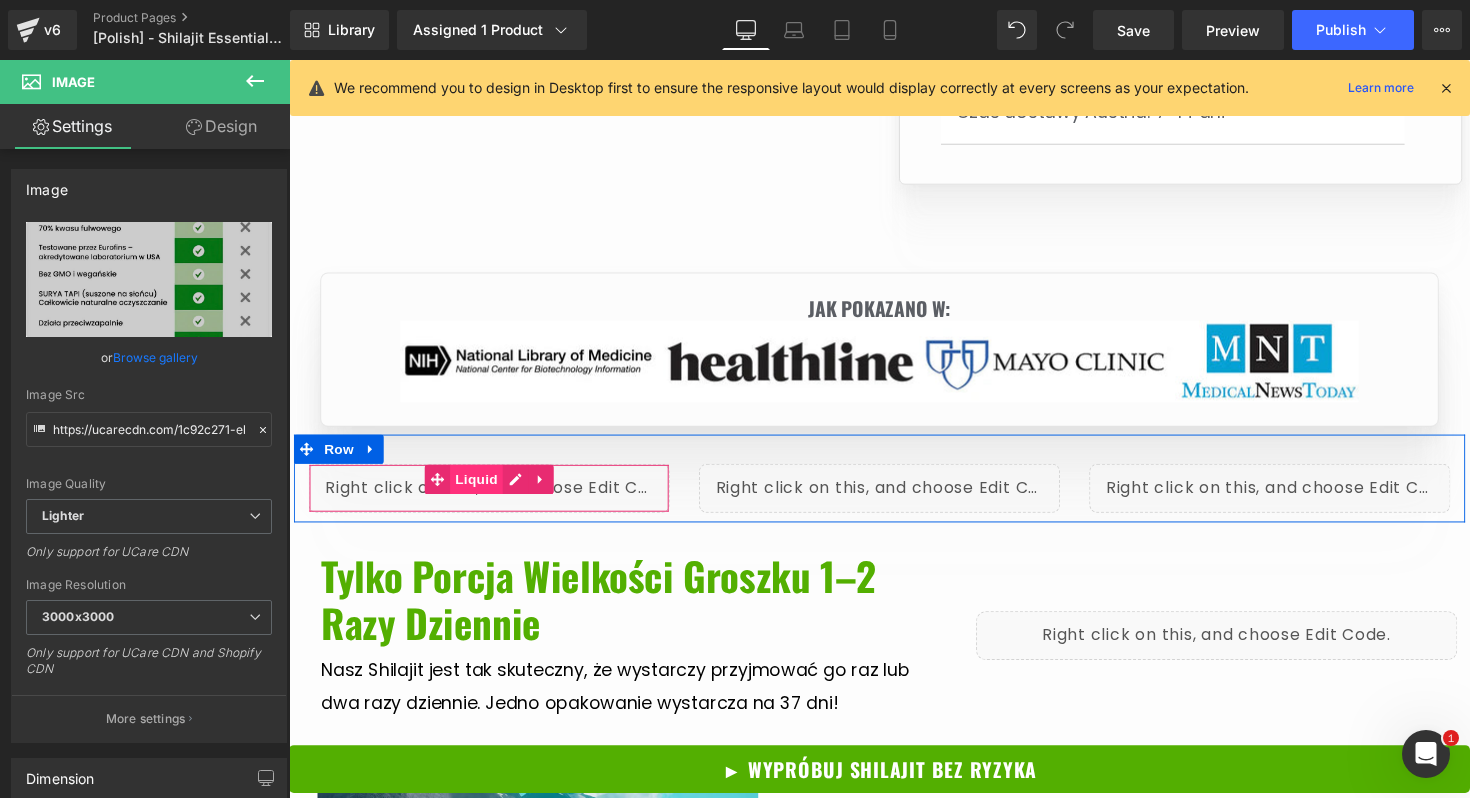 click on "Liquid" at bounding box center [481, 490] 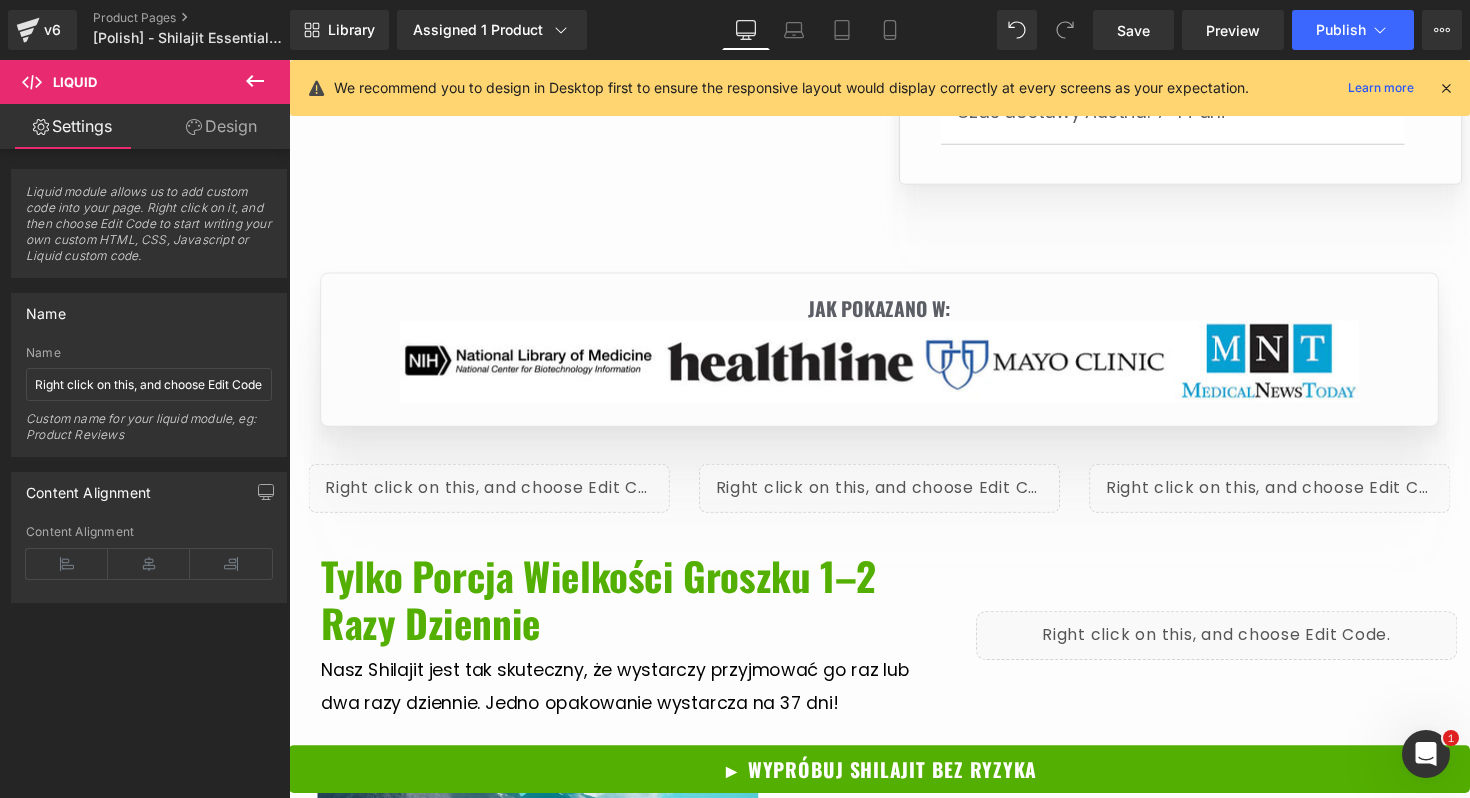 scroll, scrollTop: 2568, scrollLeft: 0, axis: vertical 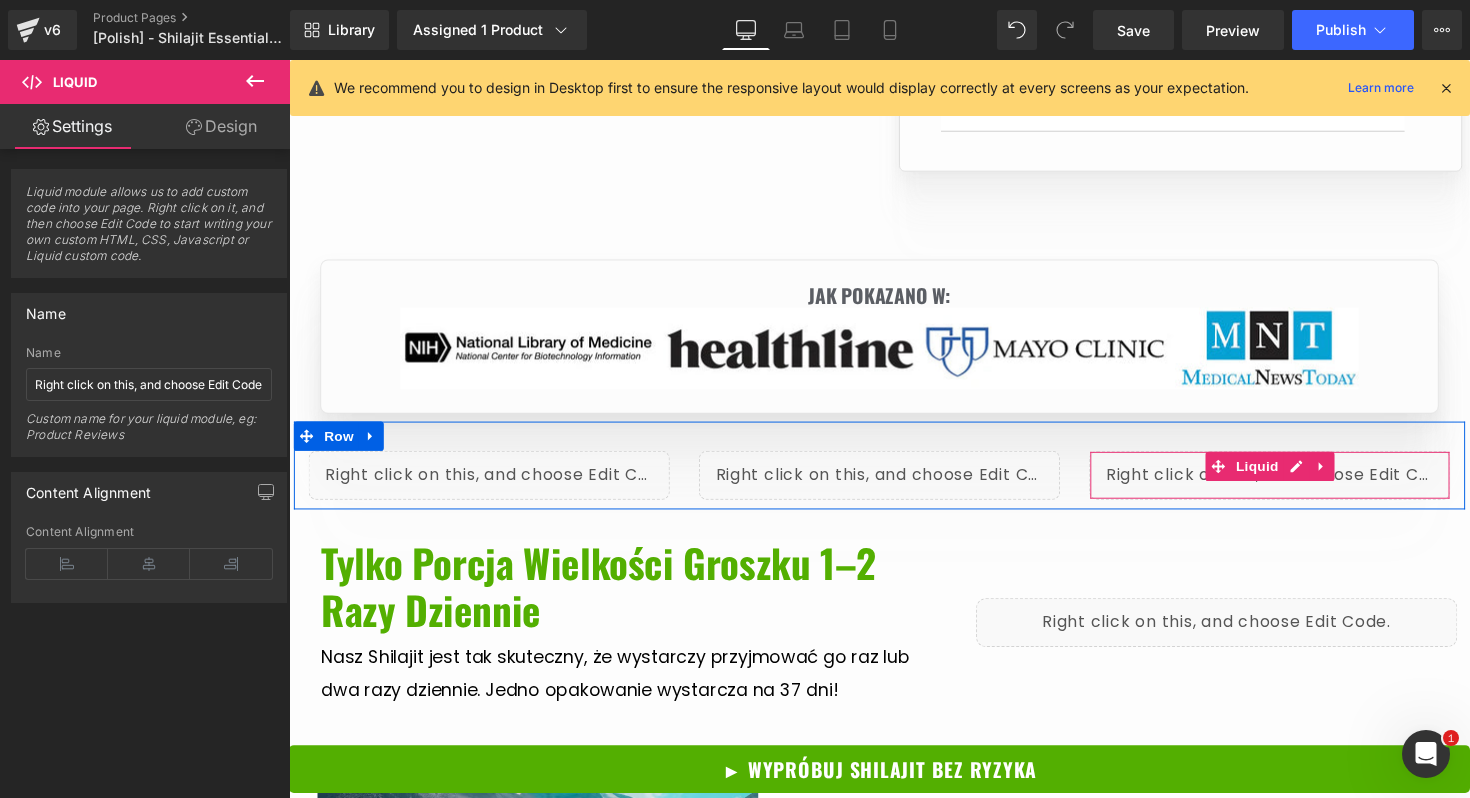click on "Liquid" at bounding box center [1294, 485] 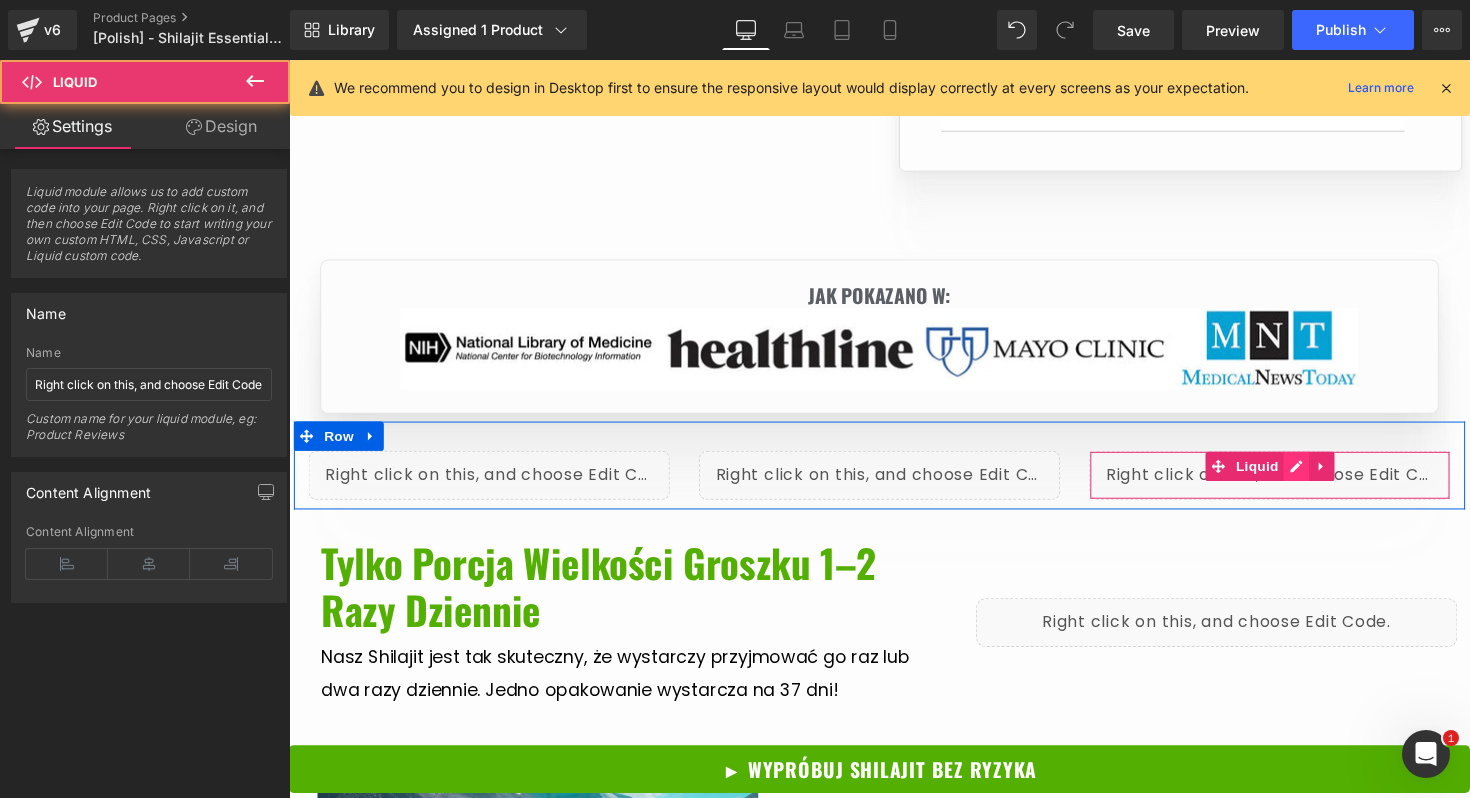 click on "Liquid" at bounding box center [1294, 485] 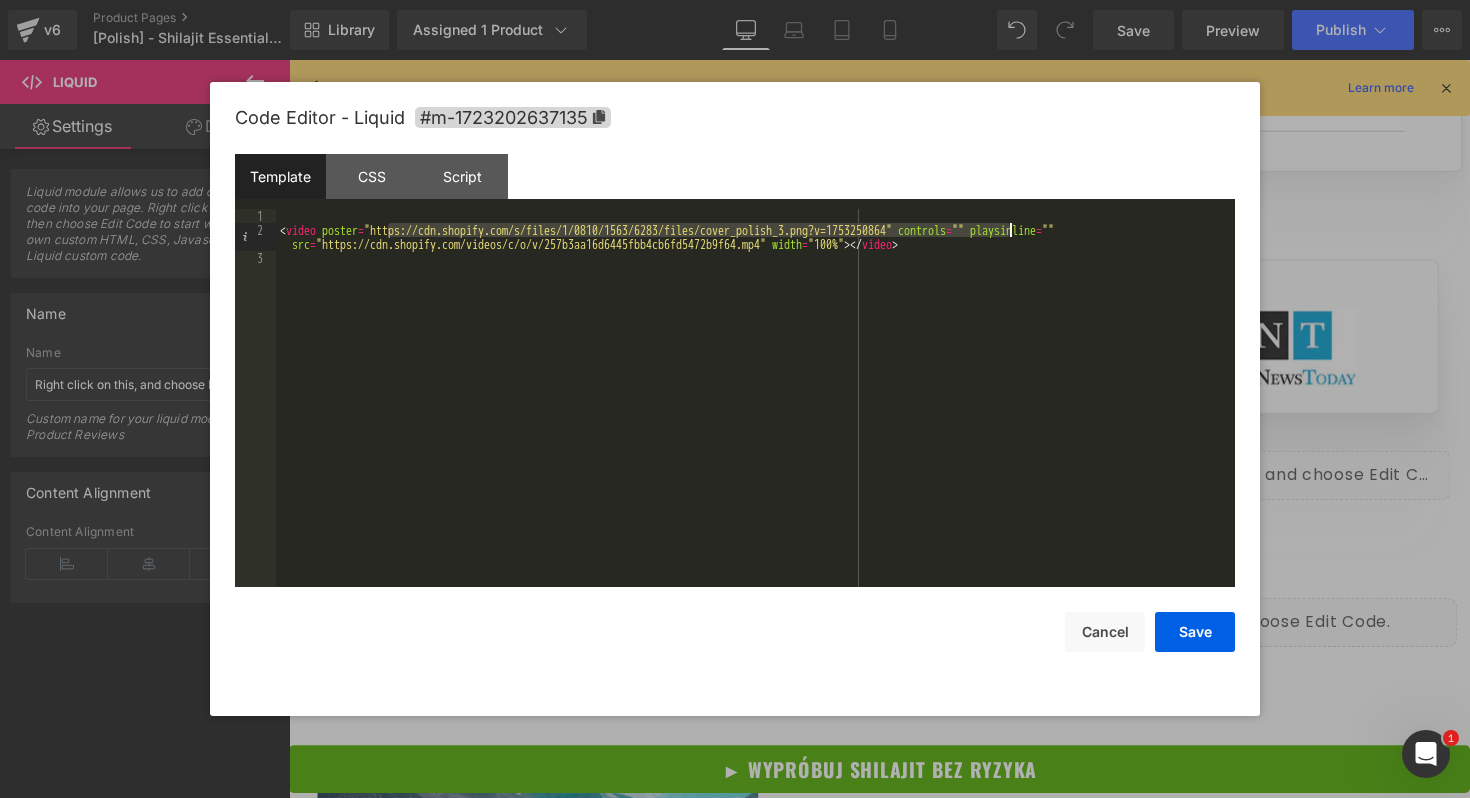 drag, startPoint x: 389, startPoint y: 230, endPoint x: 1007, endPoint y: 235, distance: 618.0202 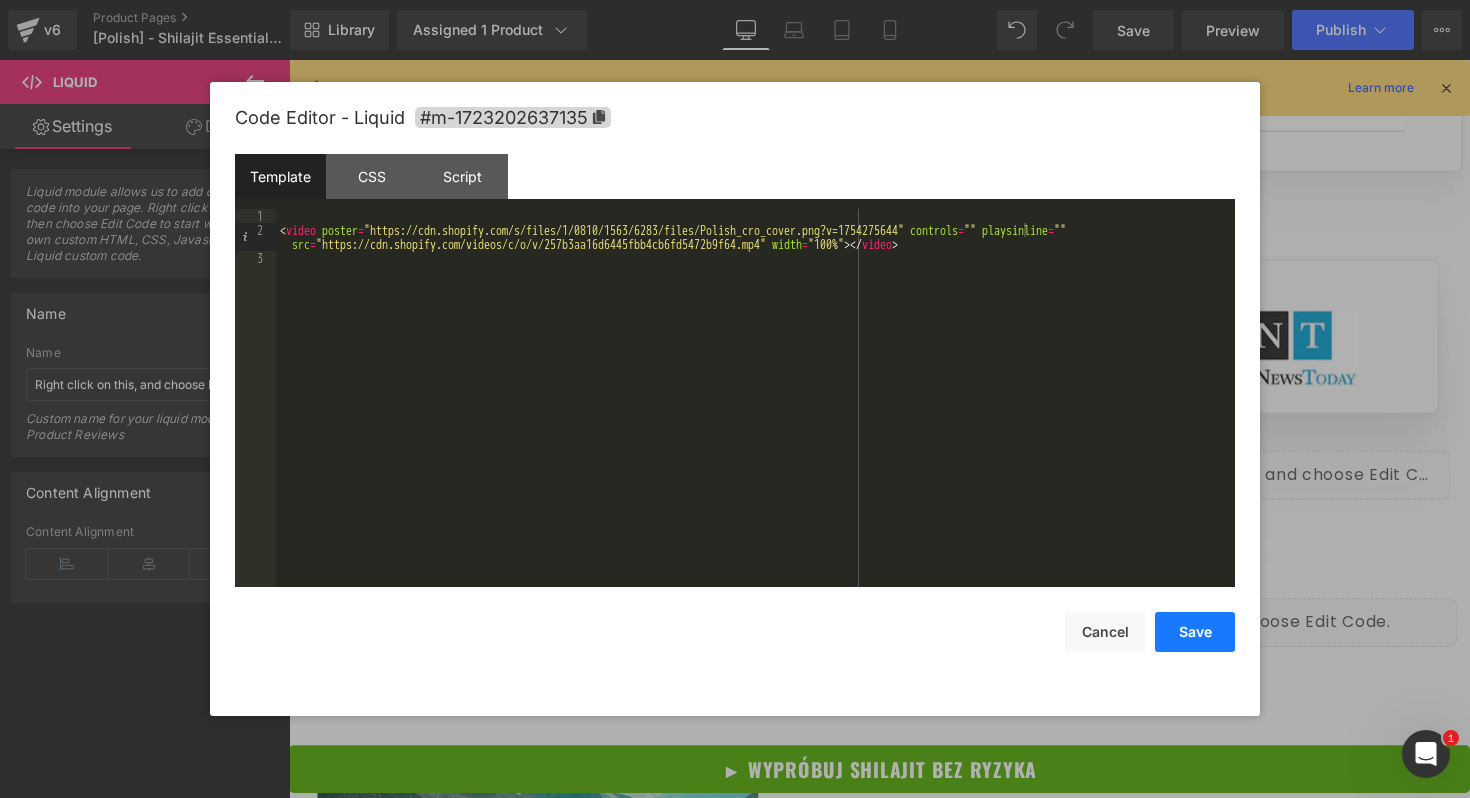 click on "Save" at bounding box center [1195, 632] 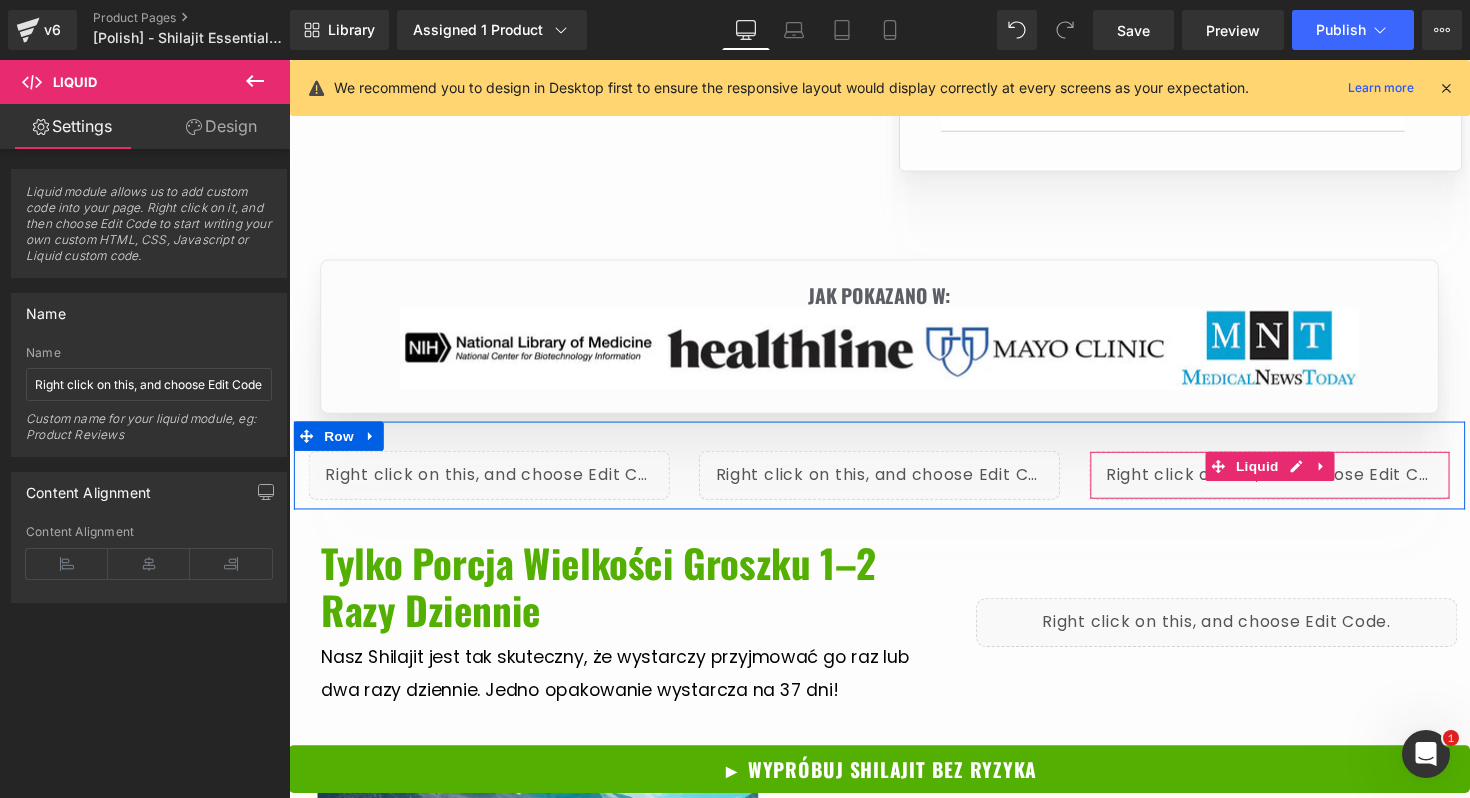 click on "Liquid" at bounding box center (1294, 485) 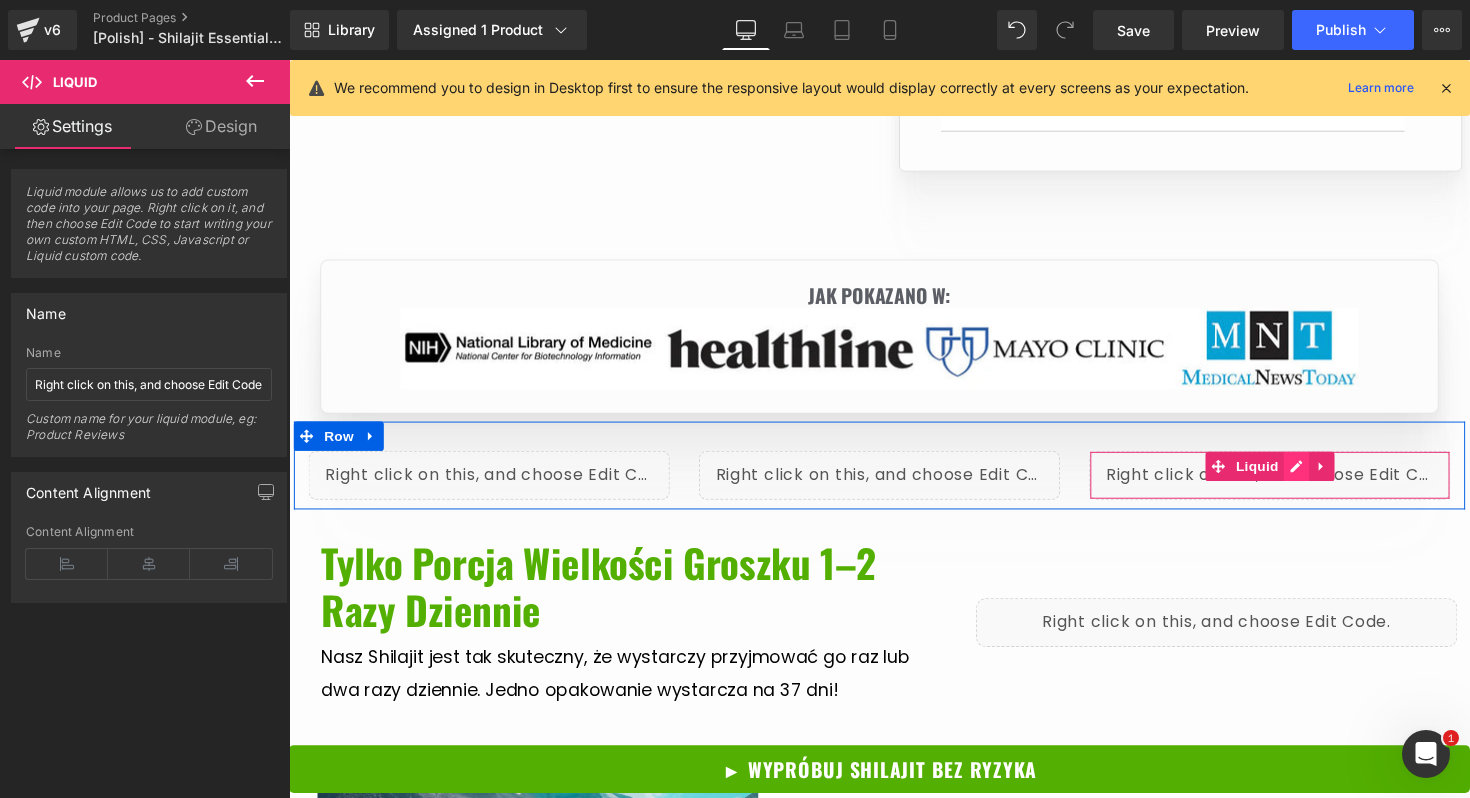 click on "Liquid" at bounding box center (1294, 485) 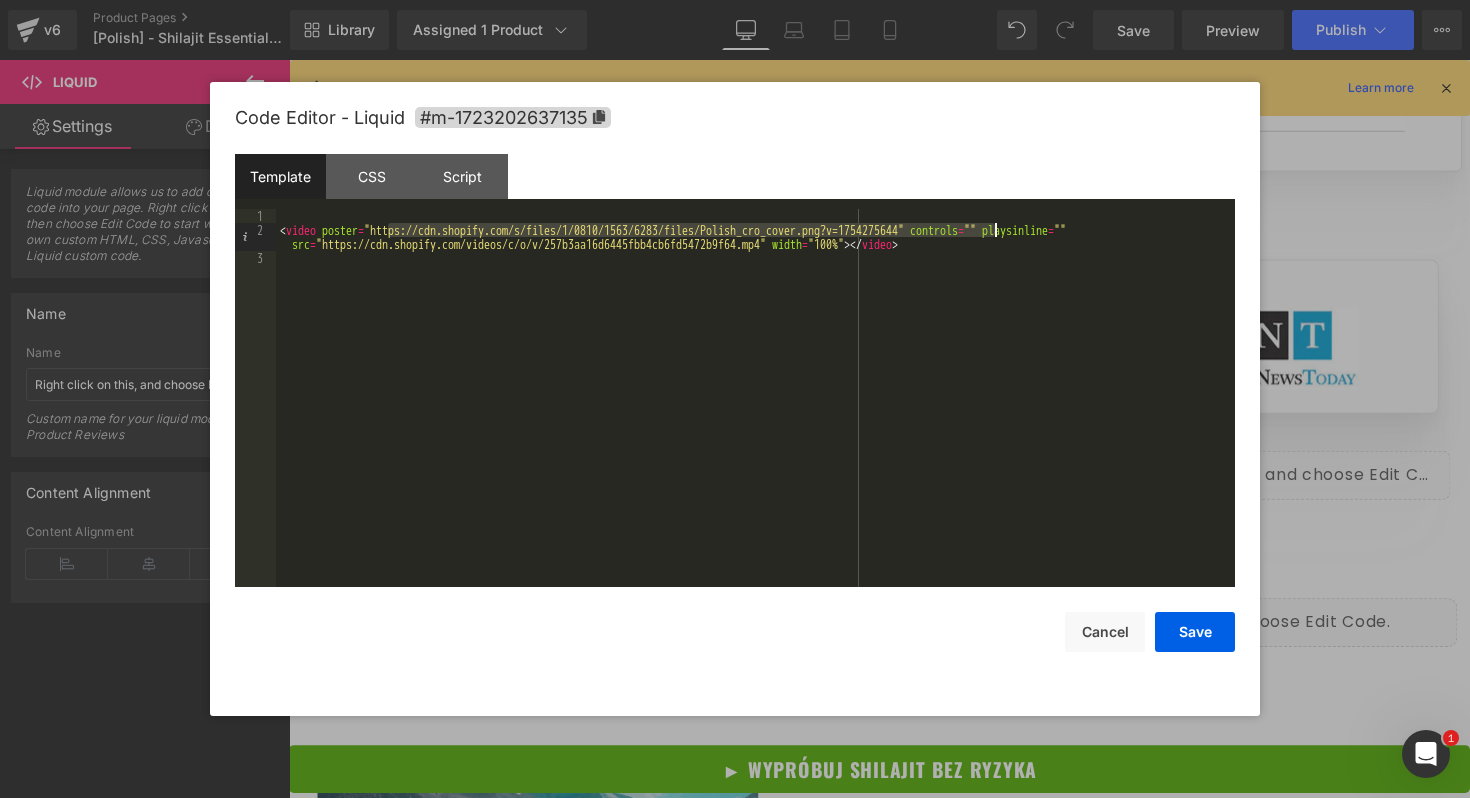 drag, startPoint x: 388, startPoint y: 231, endPoint x: 998, endPoint y: 233, distance: 610.0033 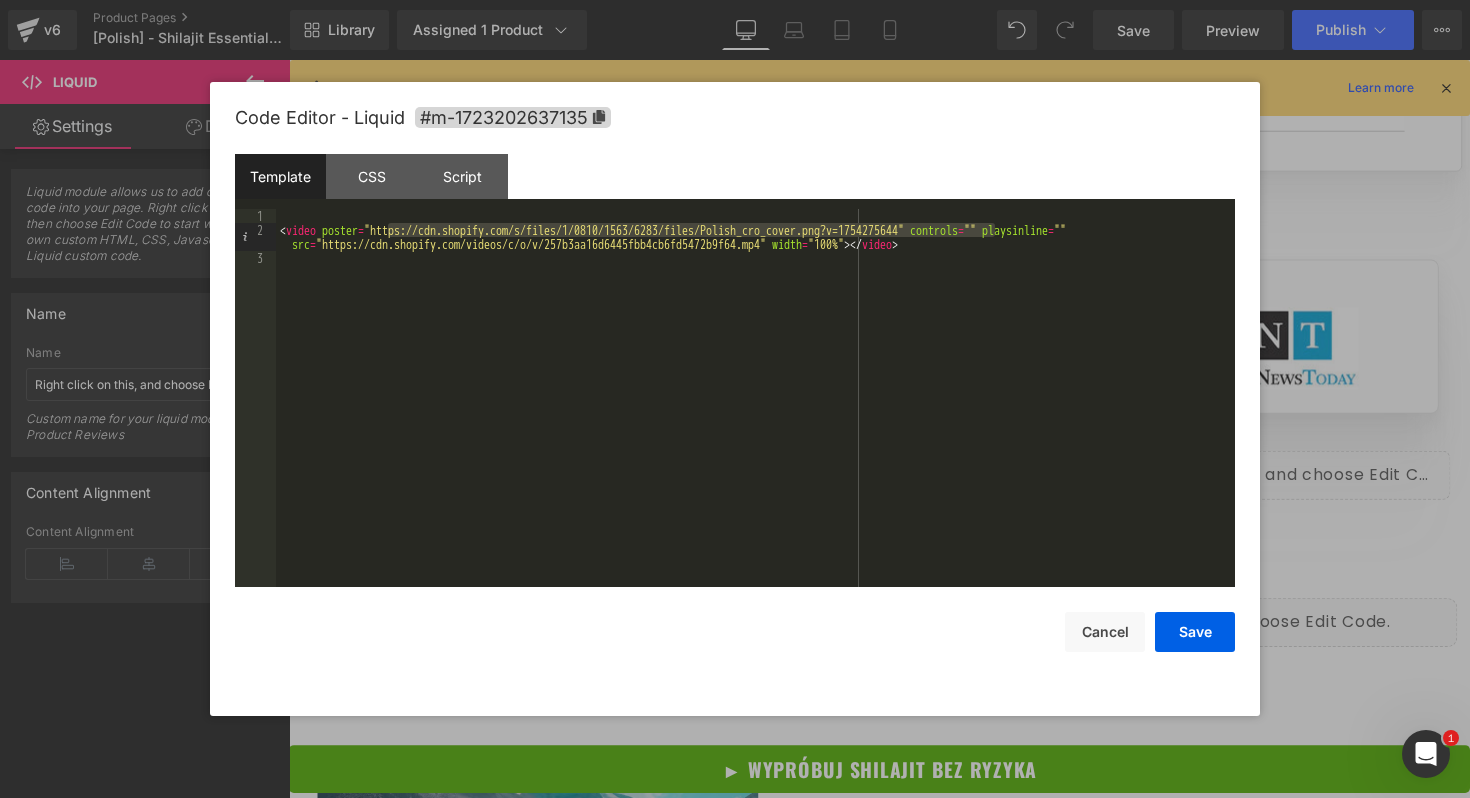 click on "< video   poster = "https://cdn.shopify.com/s/files/1/0810/1563/6283/files/Polish_cro_cover.png?v=1754275644"   controls = ""   playsinline = ""      src = "https://cdn.shopify.com/videos/c/o/v/257b3aa16d6445fbb4cb6fd5472b9f64.mp4"   width = "100%" > </ video >" at bounding box center [755, 412] 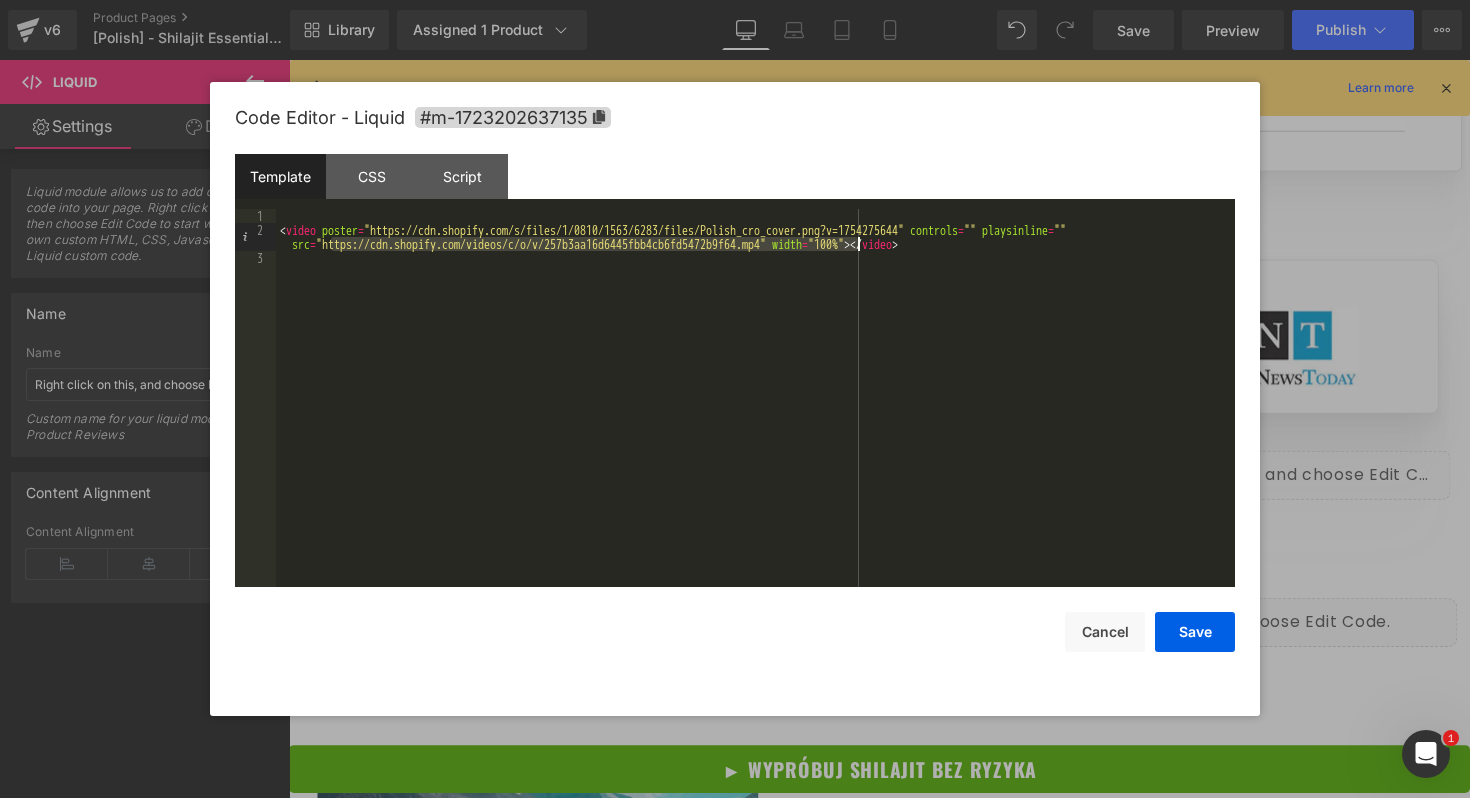 drag, startPoint x: 333, startPoint y: 246, endPoint x: 858, endPoint y: 244, distance: 525.0038 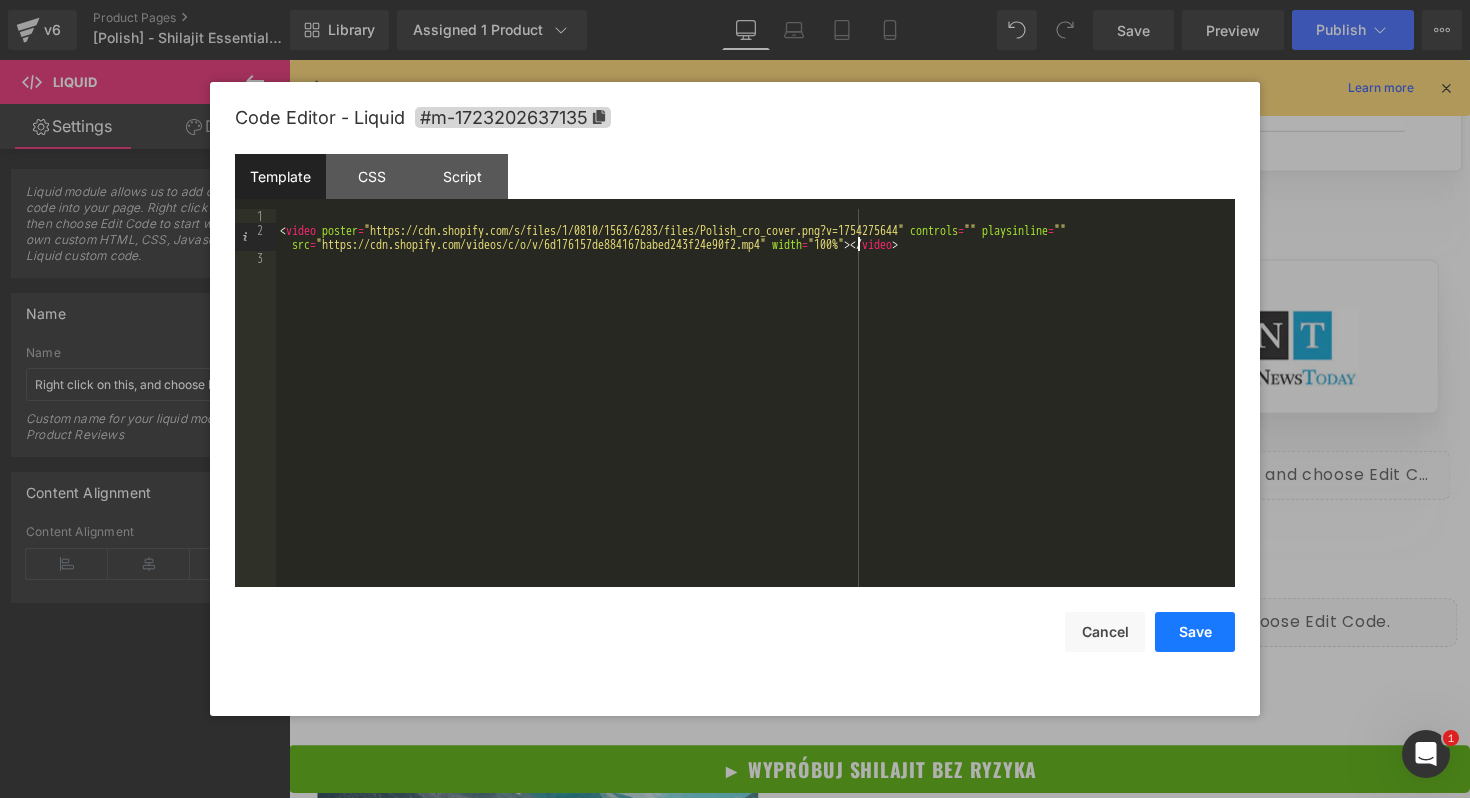 click on "Save" at bounding box center (1195, 632) 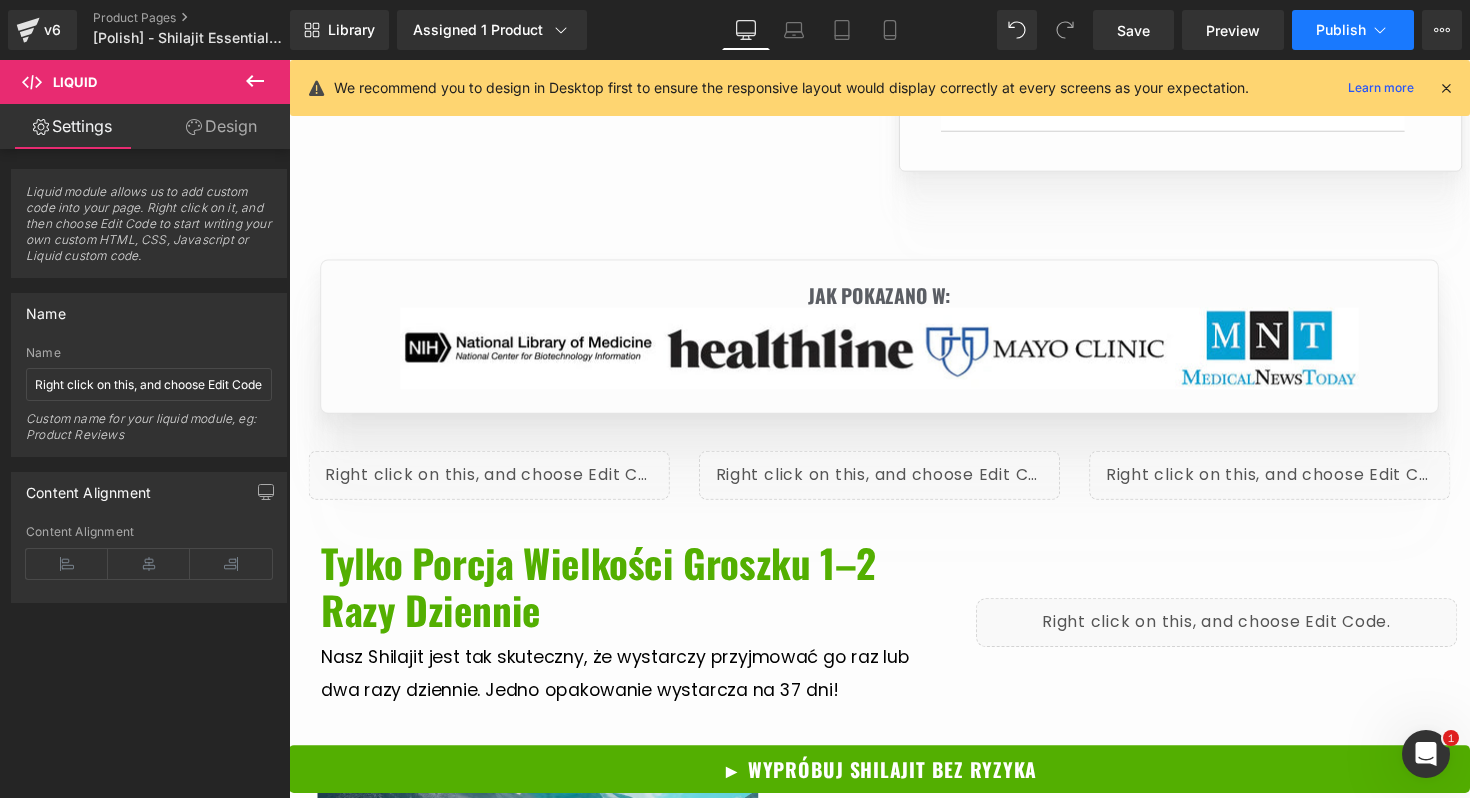 click on "Publish" at bounding box center (1341, 30) 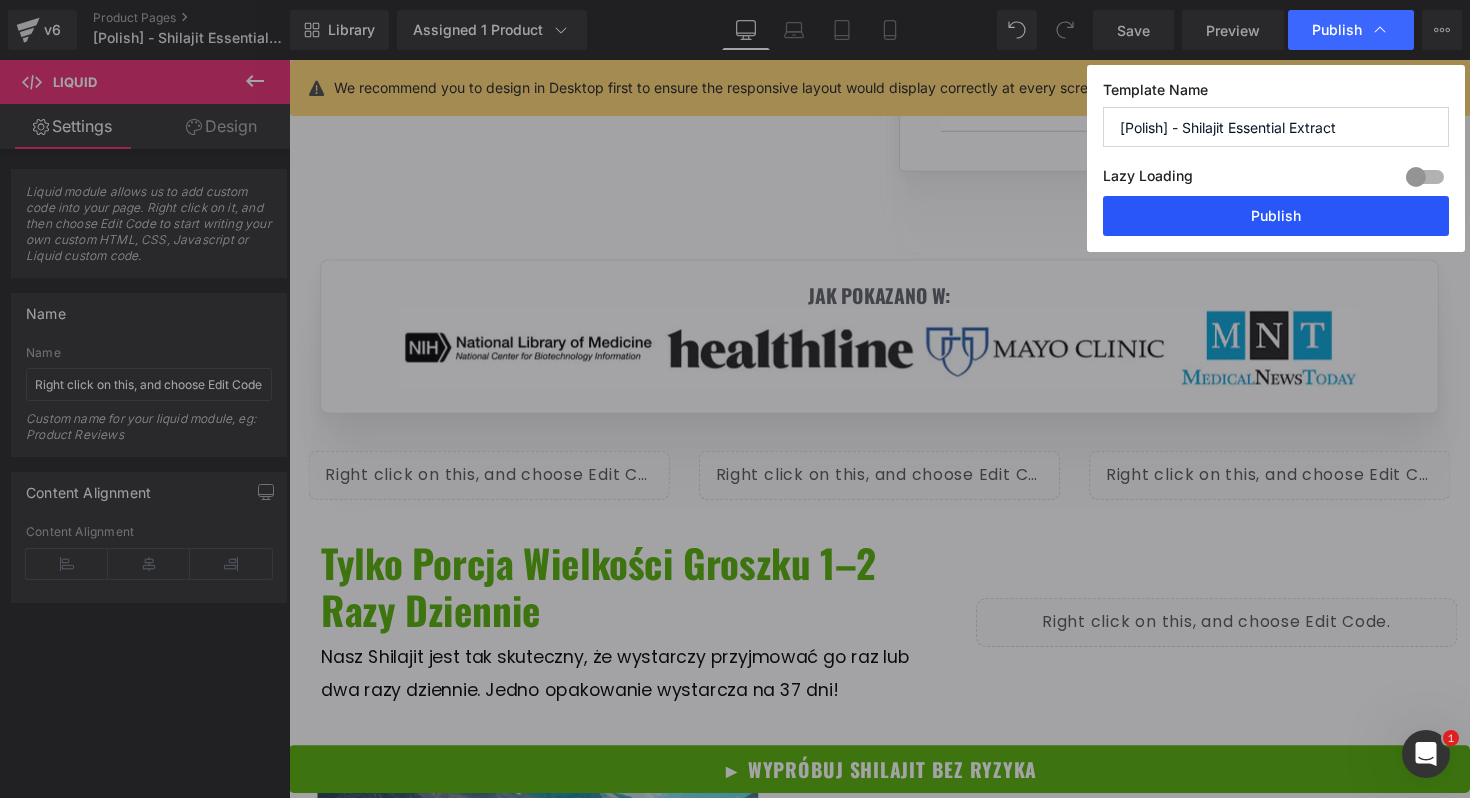 click on "Publish" at bounding box center [1276, 216] 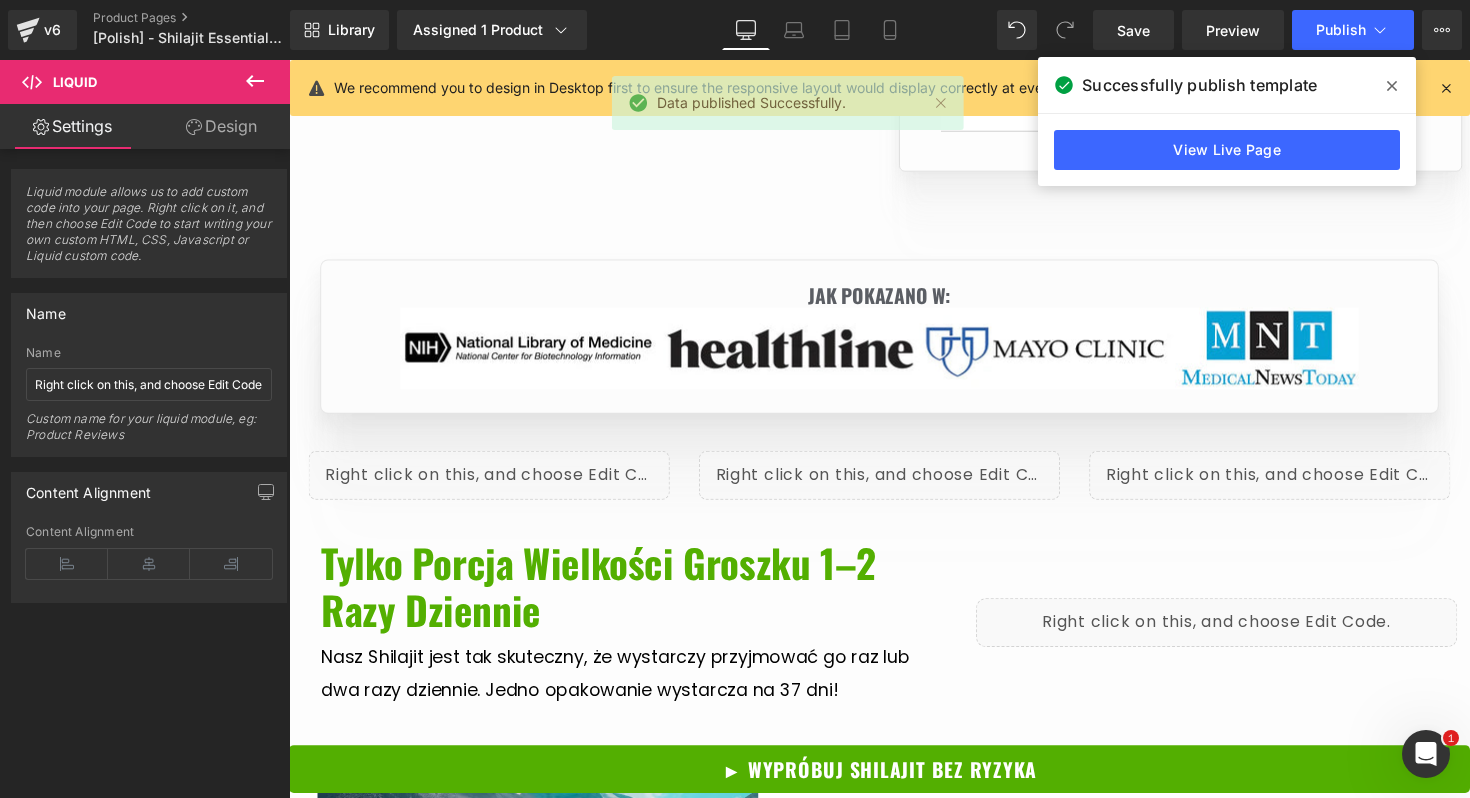 click on "View Live Page" at bounding box center (1227, 150) 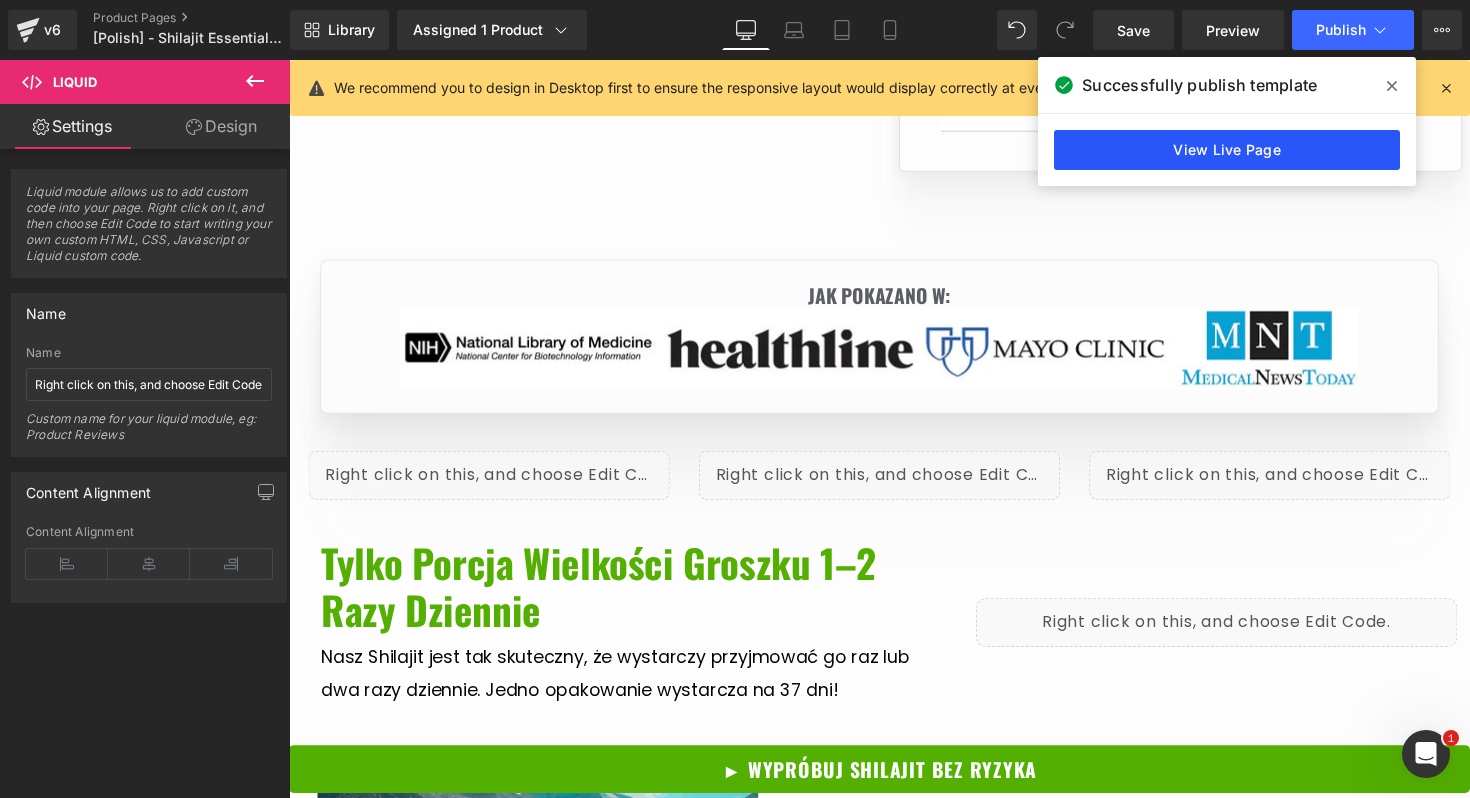 click on "View Live Page" at bounding box center [1227, 150] 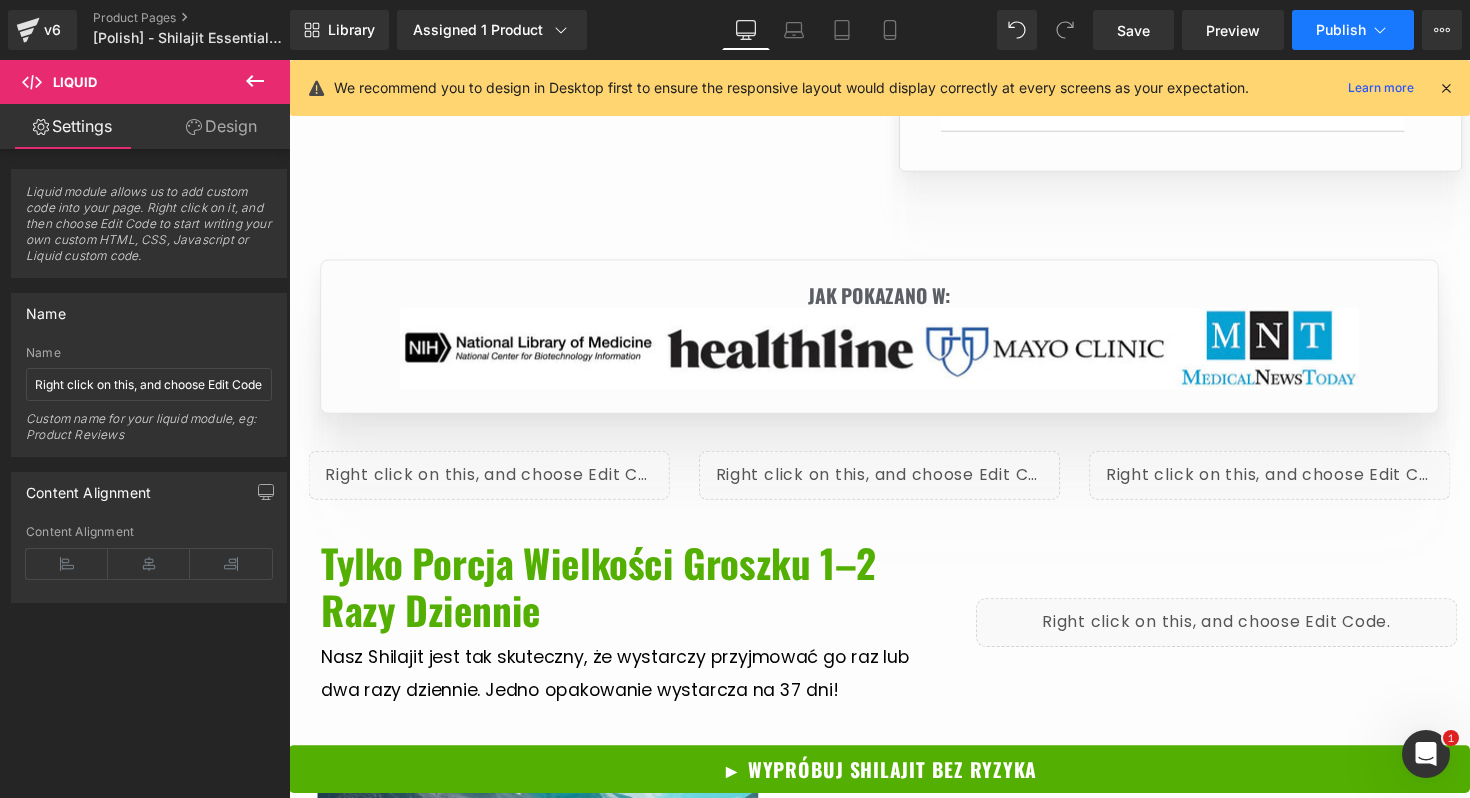 click on "Publish" at bounding box center (1341, 30) 